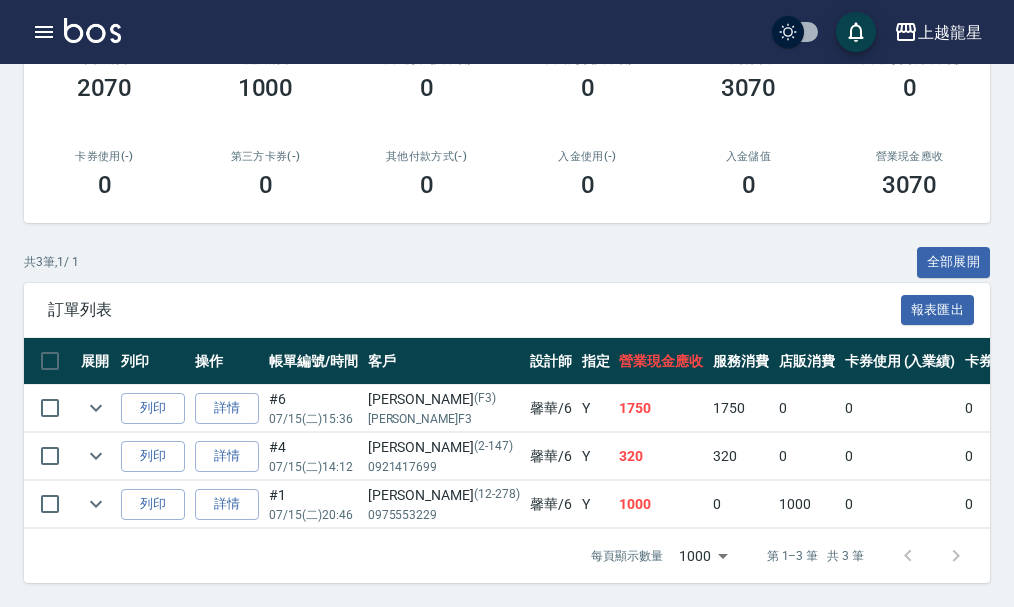 scroll, scrollTop: 0, scrollLeft: 0, axis: both 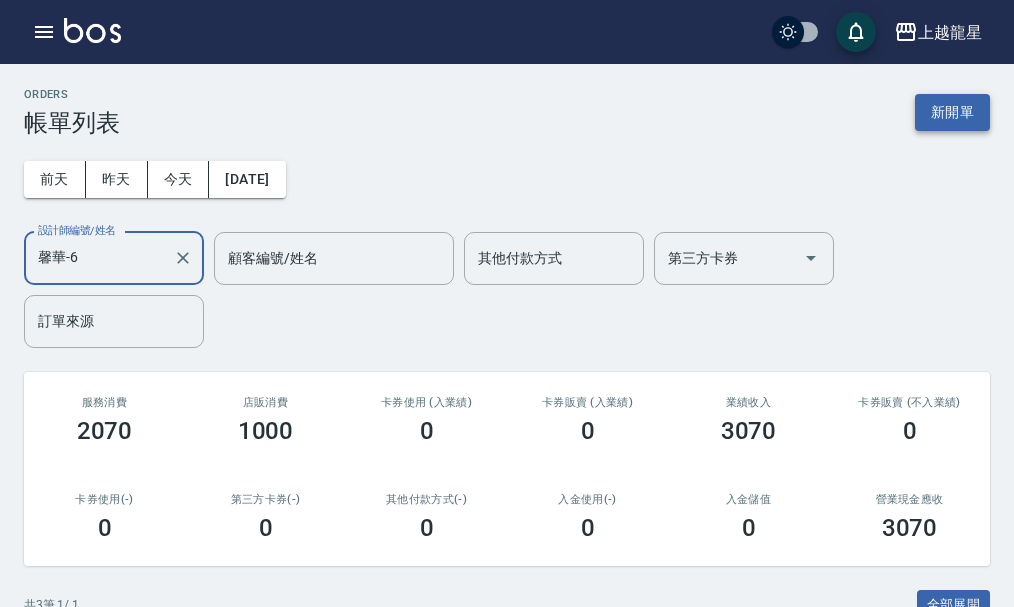 click on "新開單" at bounding box center [952, 112] 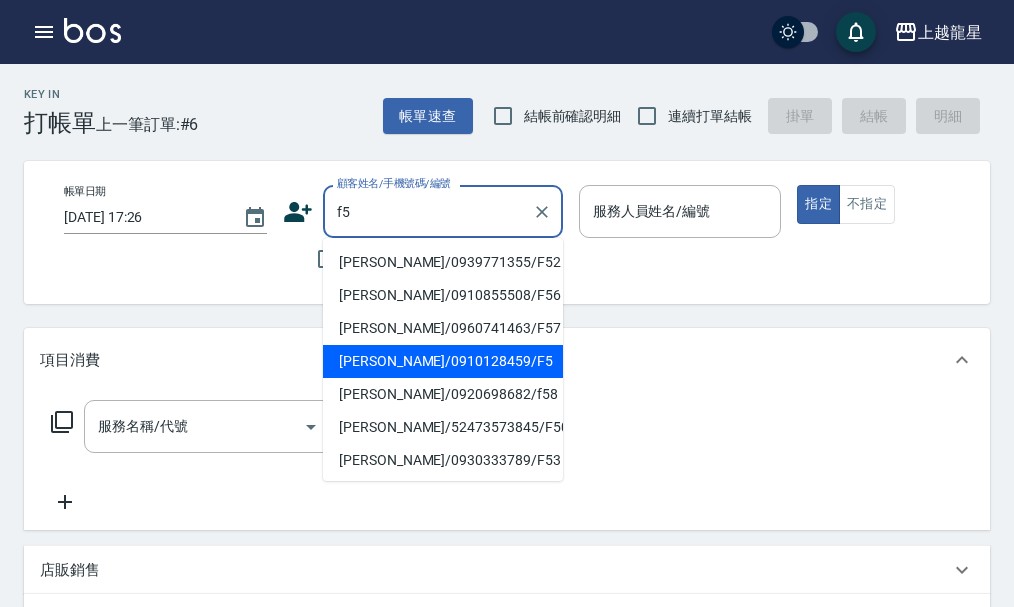 click on "[PERSON_NAME]/0910128459/F5" at bounding box center [443, 361] 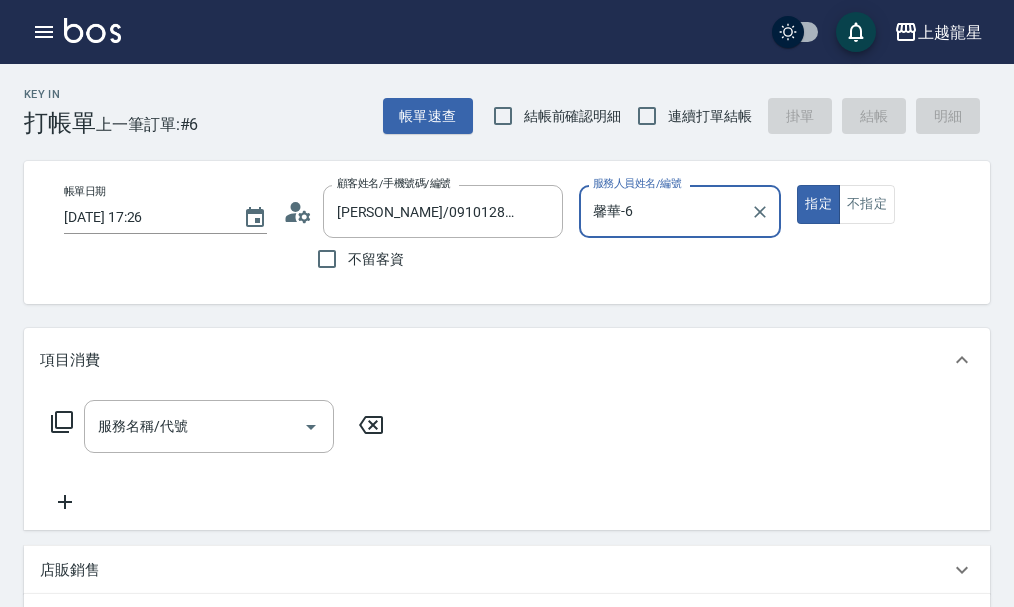 type on "馨華-6" 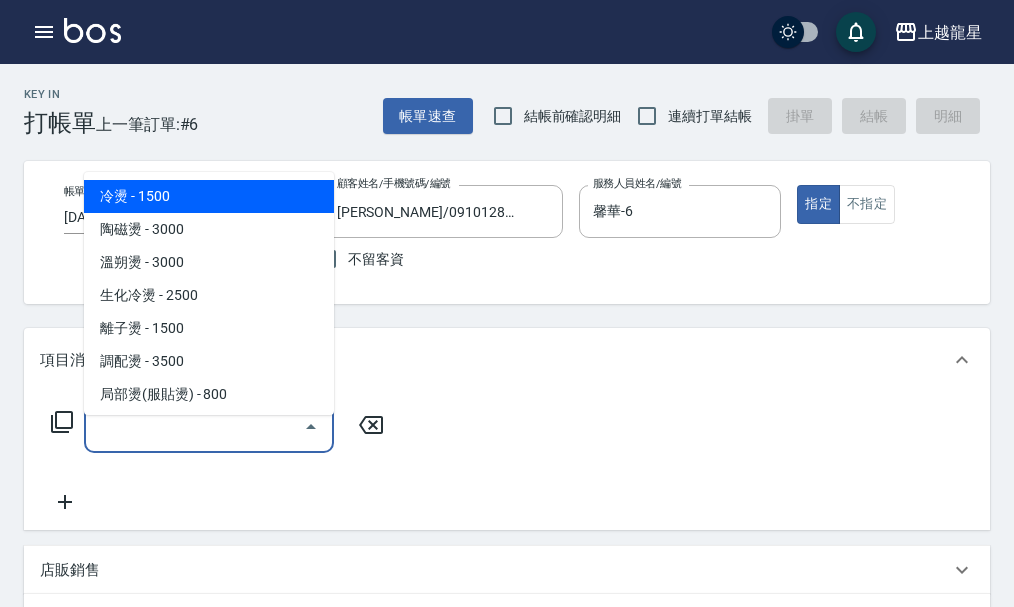 click on "服務名稱/代號" at bounding box center [194, 426] 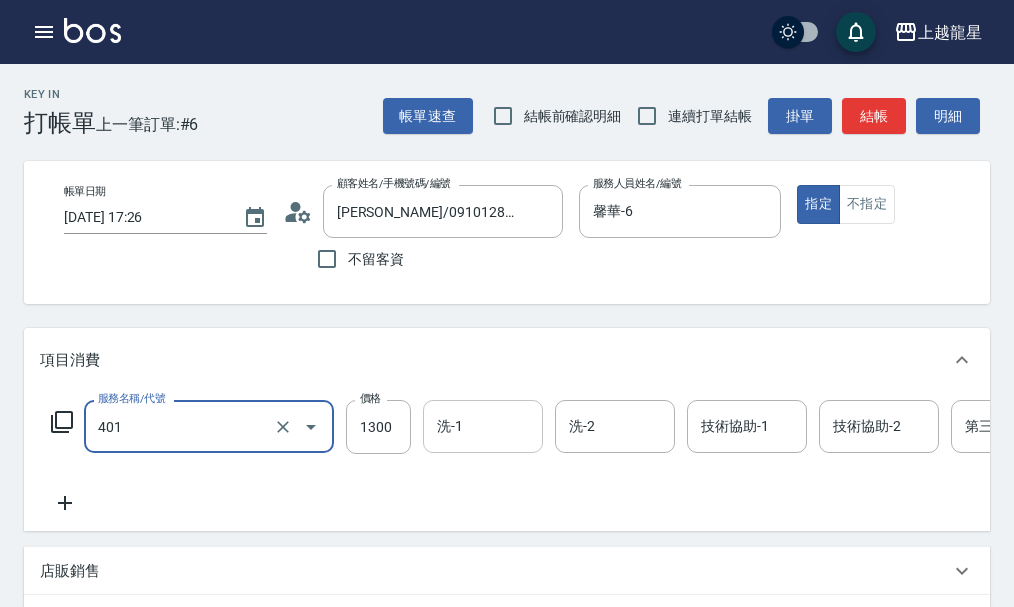 type on "染髮根3公分內(401)" 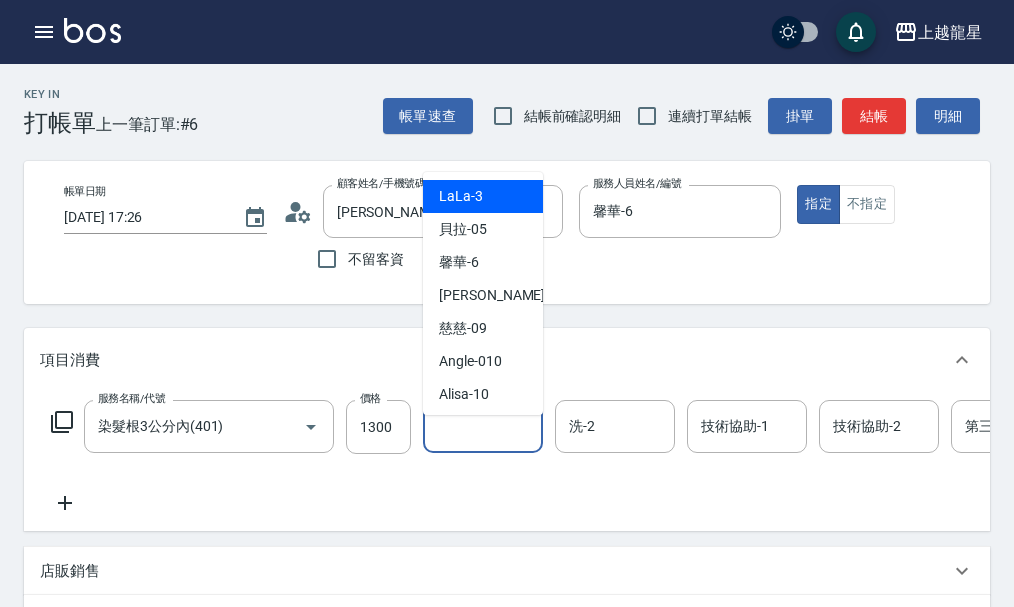 click on "洗-1" at bounding box center (483, 426) 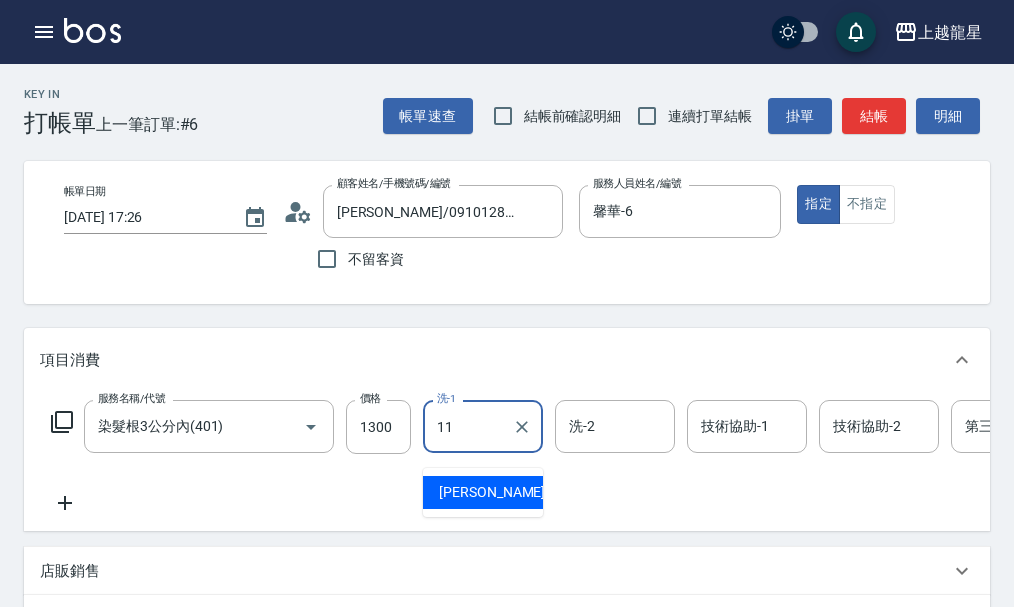 type on "潘潘-11" 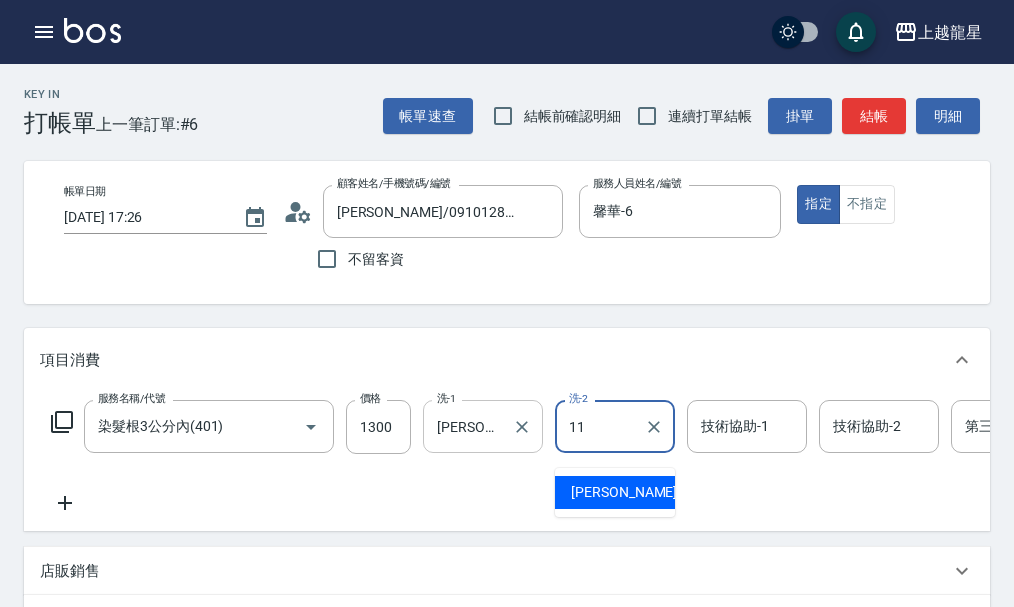 type on "潘潘-11" 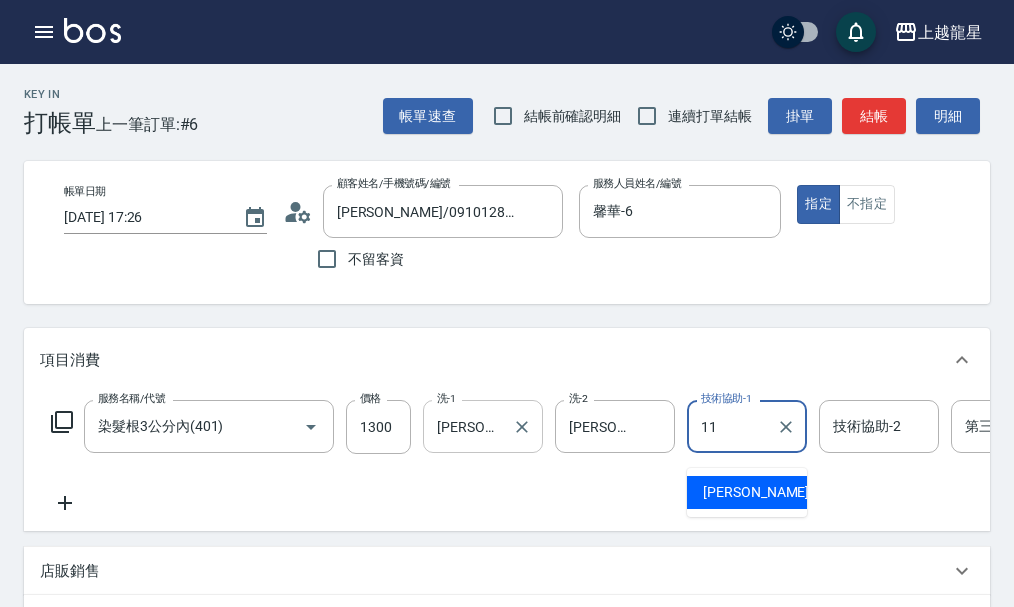 type on "潘潘-11" 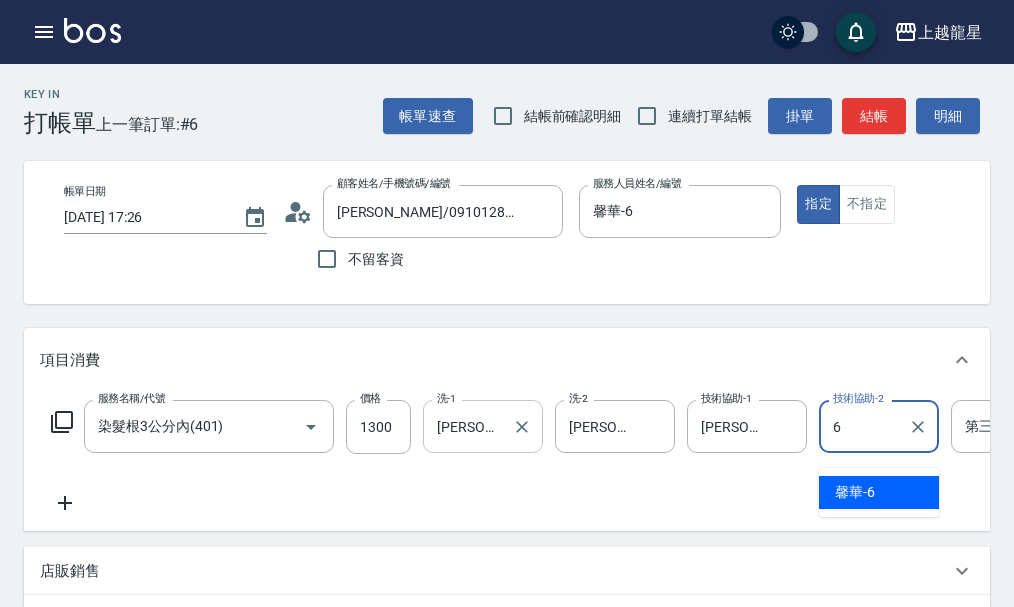 type on "馨華-6" 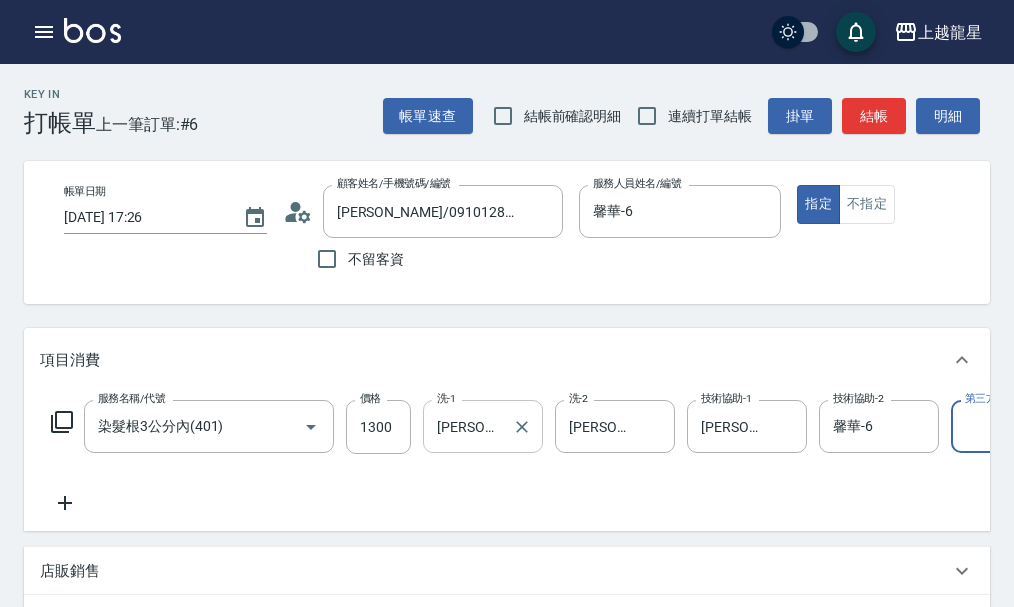 scroll, scrollTop: 0, scrollLeft: 72, axis: horizontal 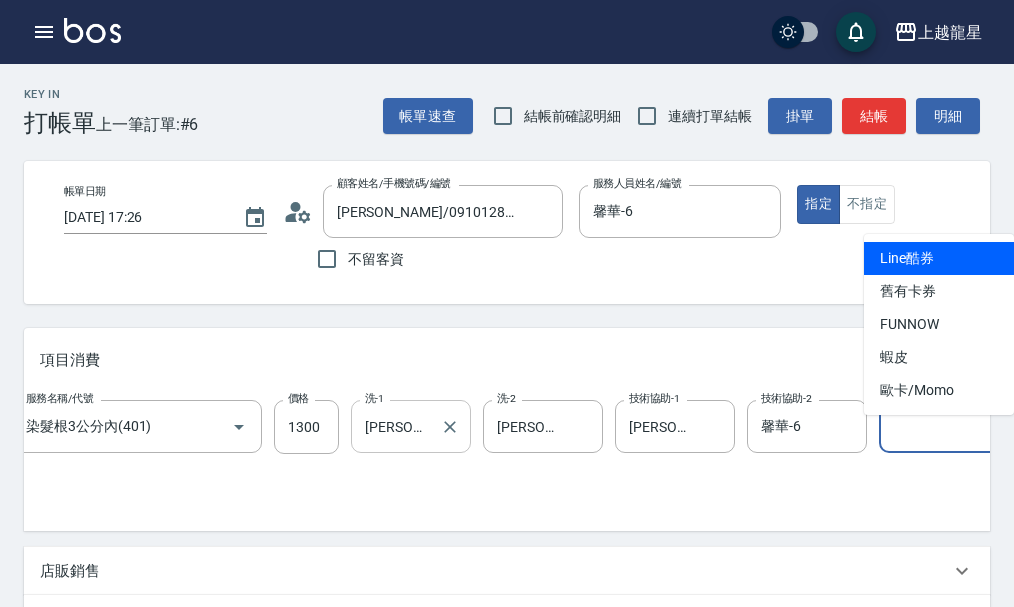 type on "Line酷券" 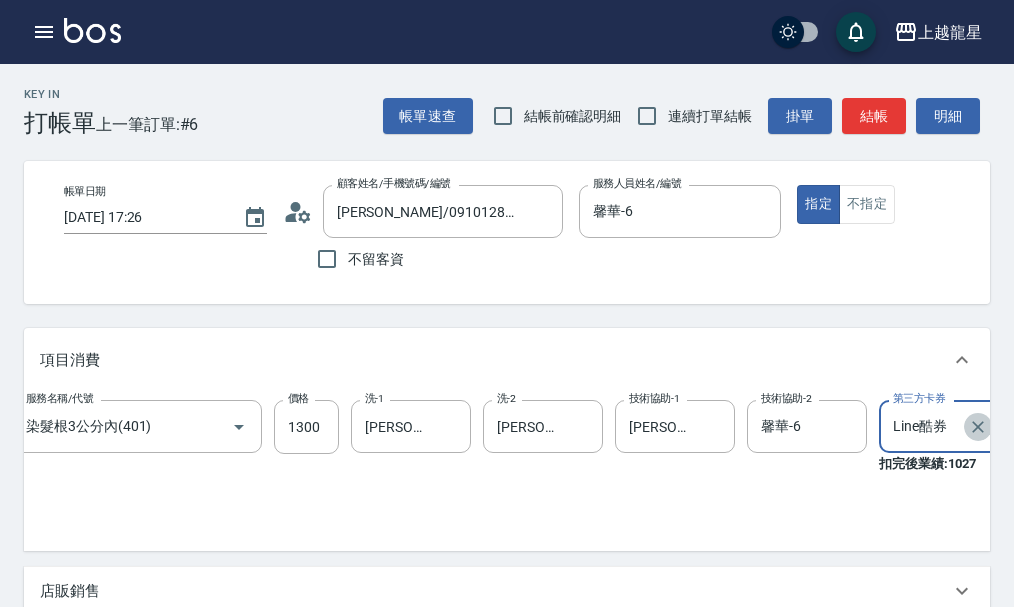 click 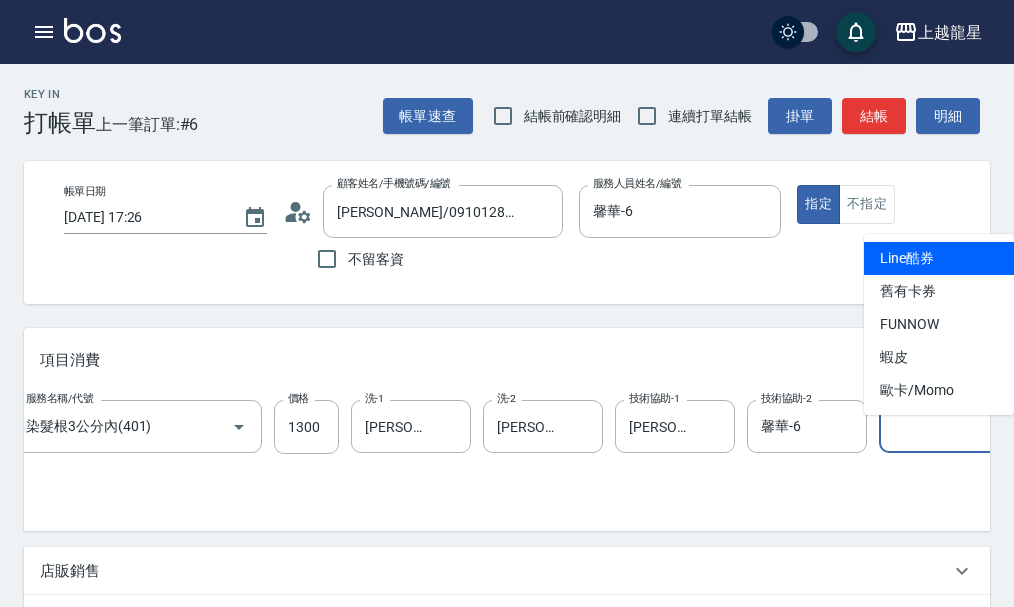 click on "第三方卡券" at bounding box center [939, 426] 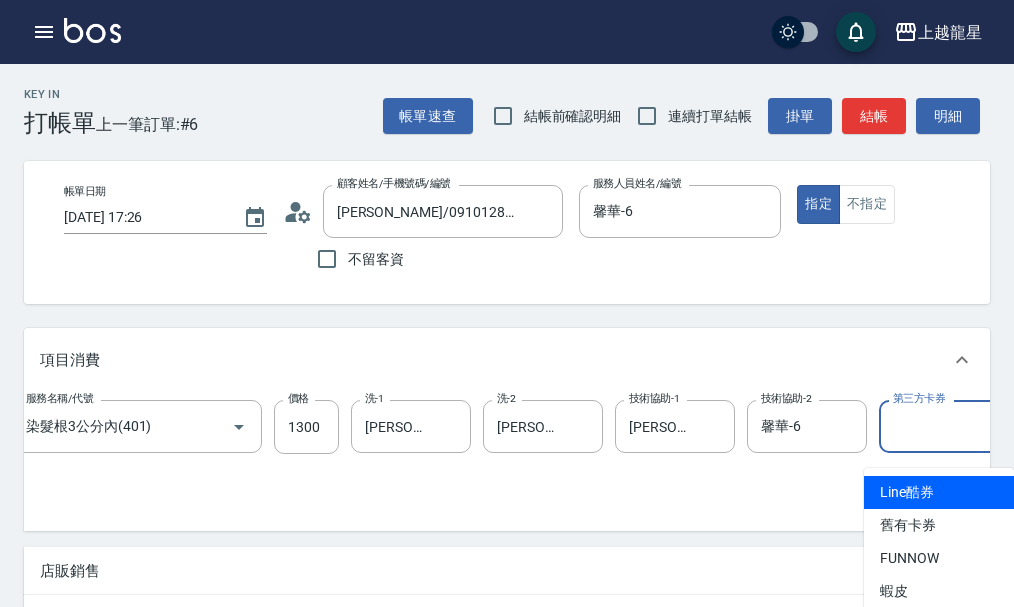 scroll, scrollTop: 200, scrollLeft: 0, axis: vertical 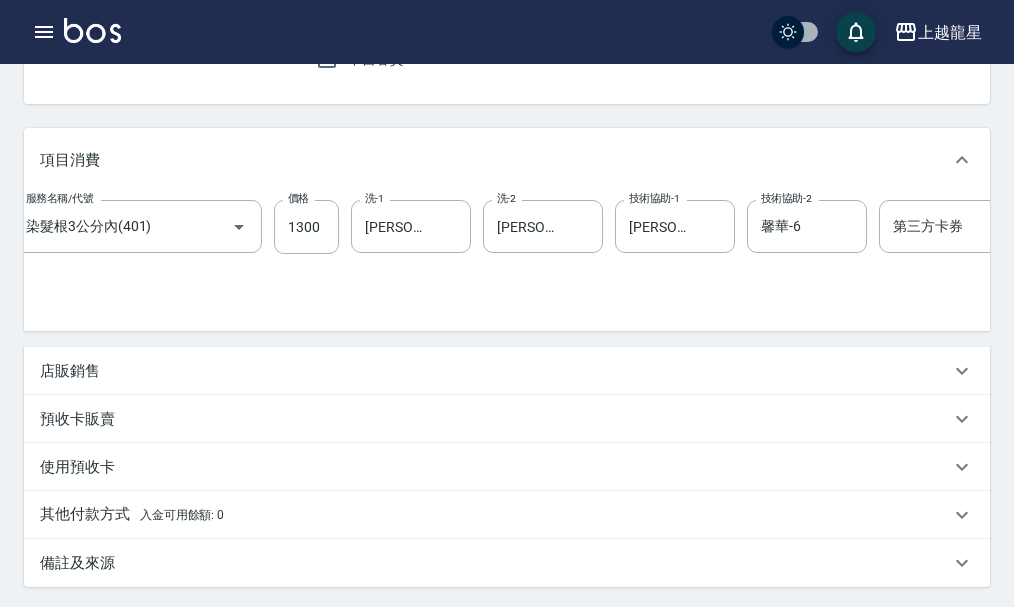 click on "服務名稱/代號 染髮根3公分內(401) 服務名稱/代號 價格 1300 價格 洗-1 潘潘-11 洗-1 洗-2 潘潘-11 洗-2 技術協助-1 潘潘-11 技術協助-1 技術協助-2 馨華-6 技術協助-2 第三方卡券 第三方卡券" at bounding box center (529, 257) 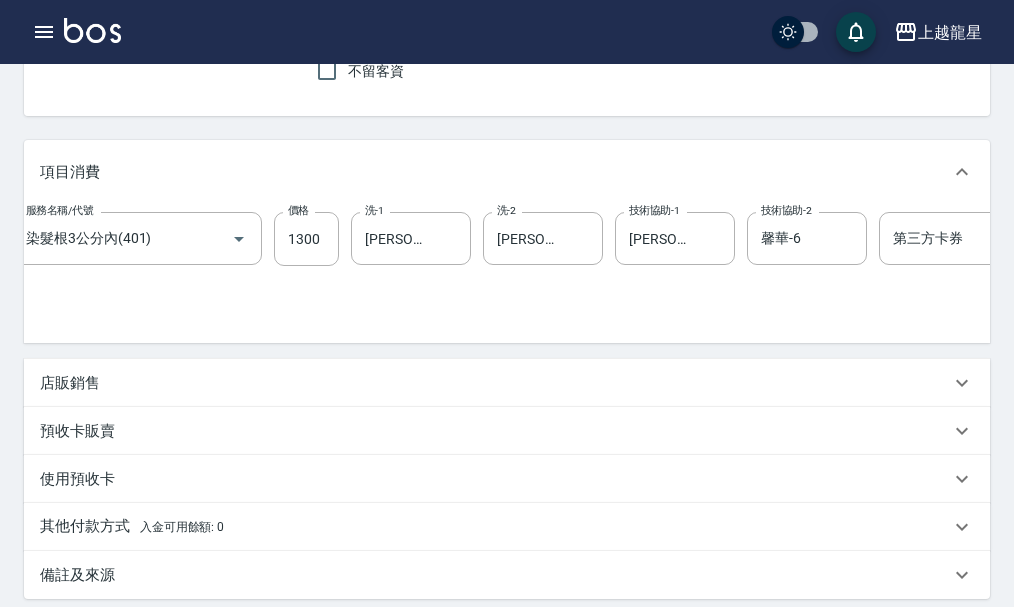 scroll, scrollTop: 0, scrollLeft: 0, axis: both 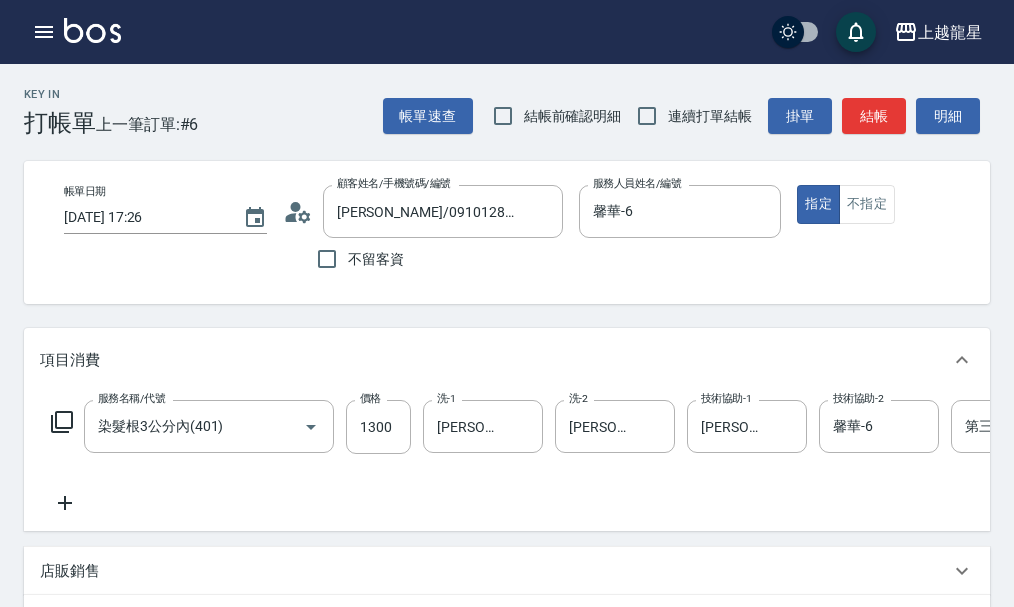 click on "服務名稱/代號 染髮根3公分內(401) 服務名稱/代號 價格 1300 價格 洗-1 潘潘-11 洗-1 洗-2 潘潘-11 洗-2 技術協助-1 潘潘-11 技術協助-1 技術協助-2 馨華-6 技術協助-2 第三方卡券 第三方卡券" at bounding box center [601, 427] 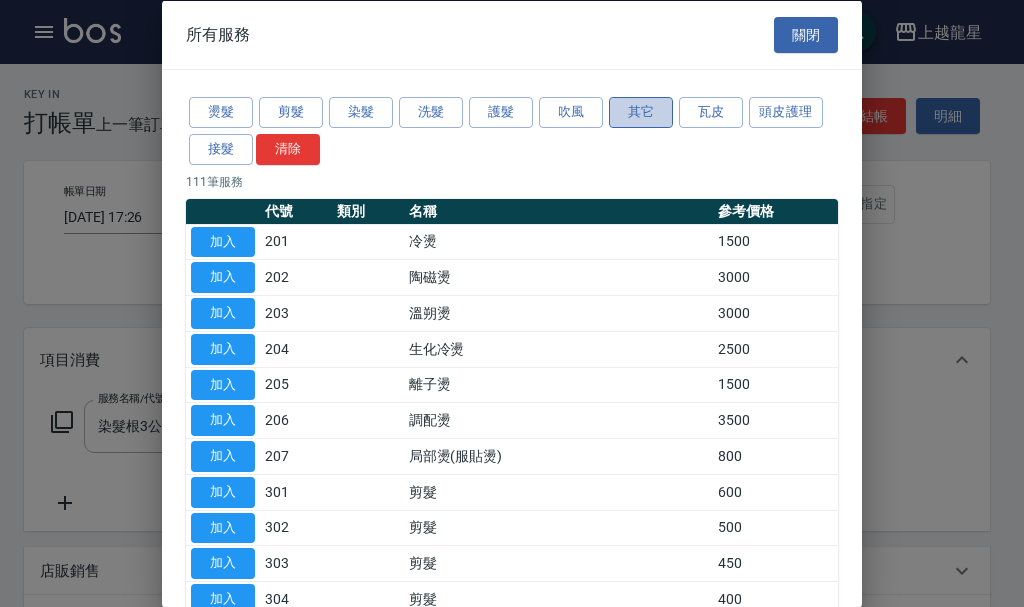 click on "其它" at bounding box center (641, 112) 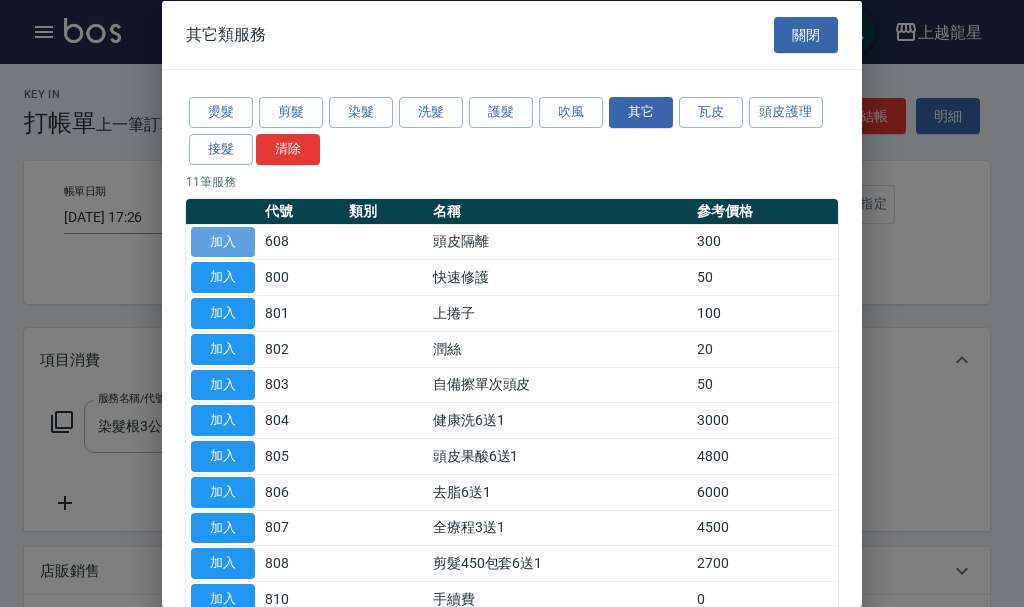 click on "加入" at bounding box center [223, 241] 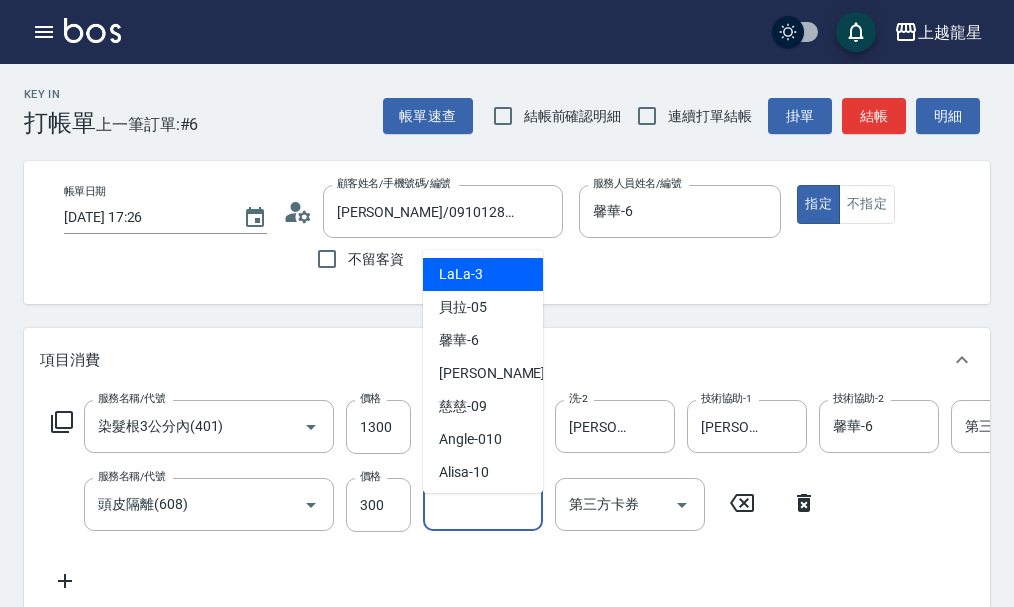 click on "技術協助-1" at bounding box center [483, 504] 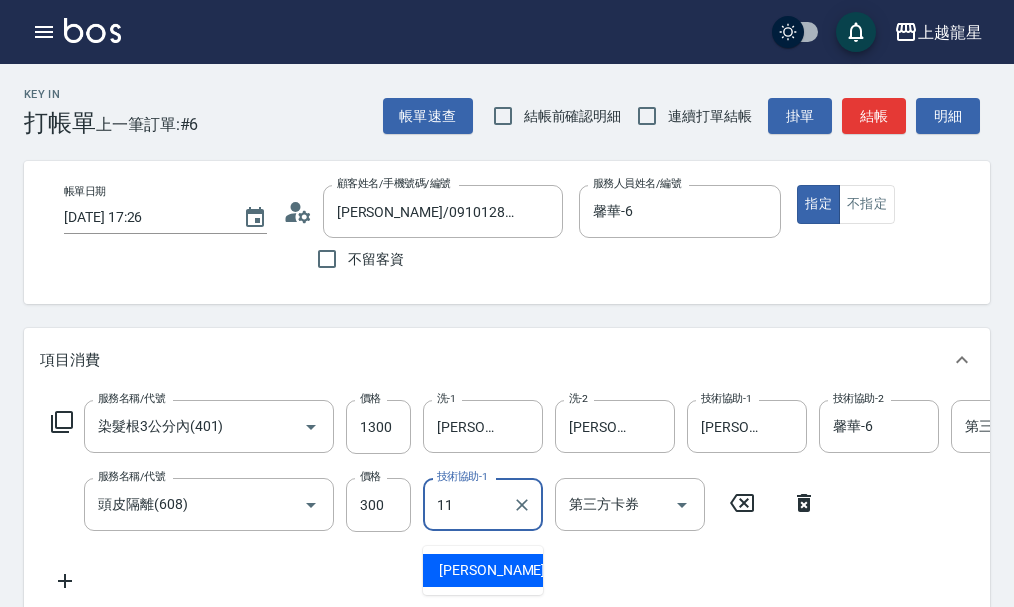 type on "潘潘-11" 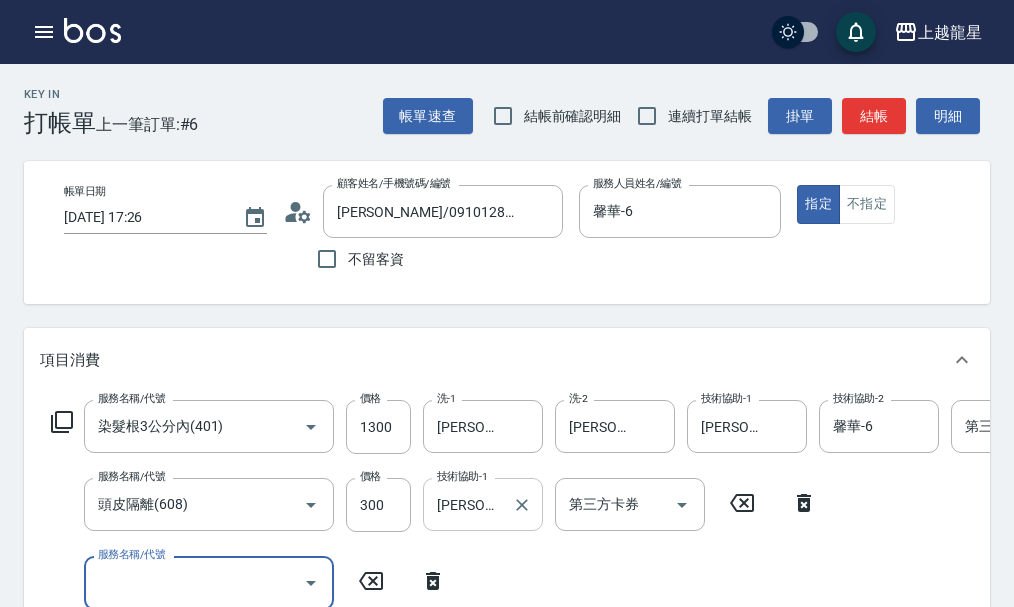 scroll, scrollTop: 9, scrollLeft: 0, axis: vertical 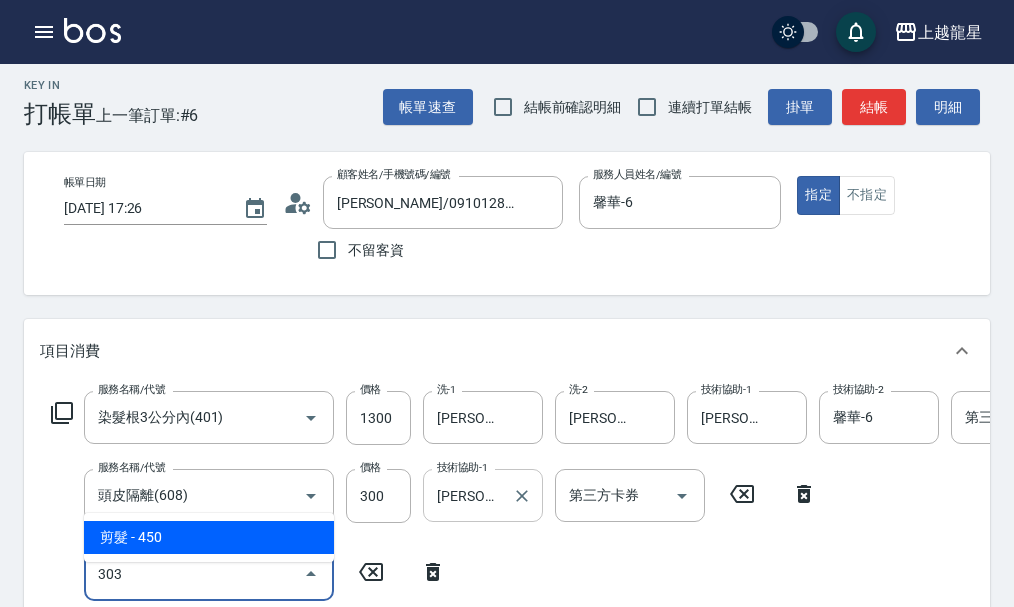 type on "剪髮(303)" 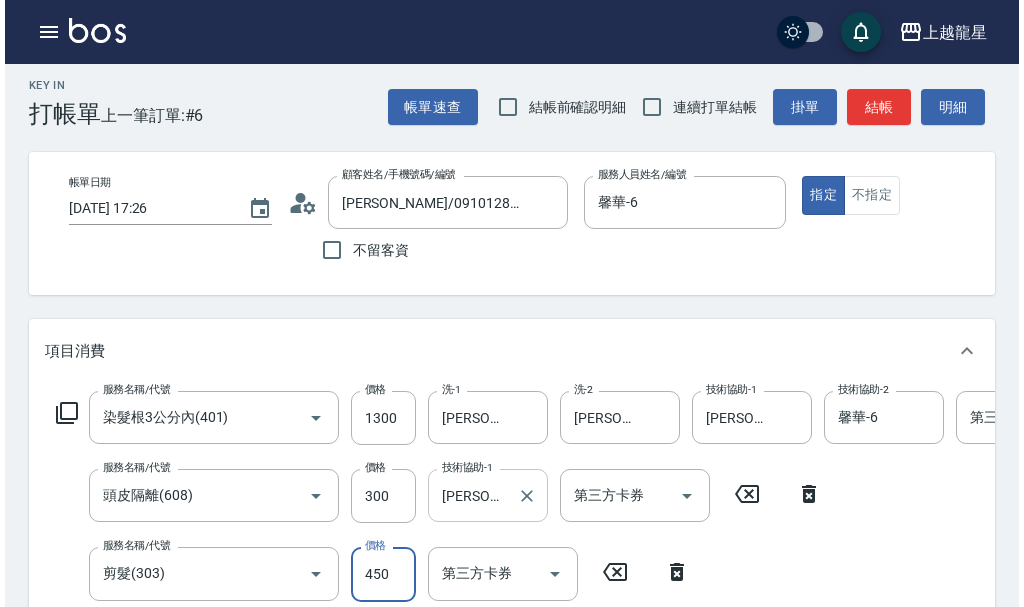 scroll, scrollTop: 19, scrollLeft: 0, axis: vertical 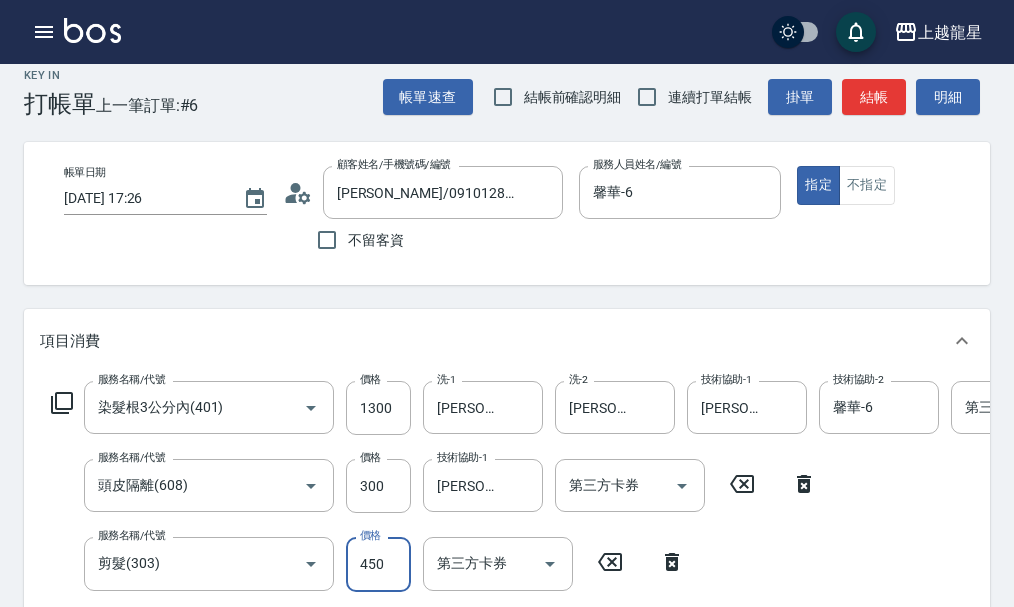 click 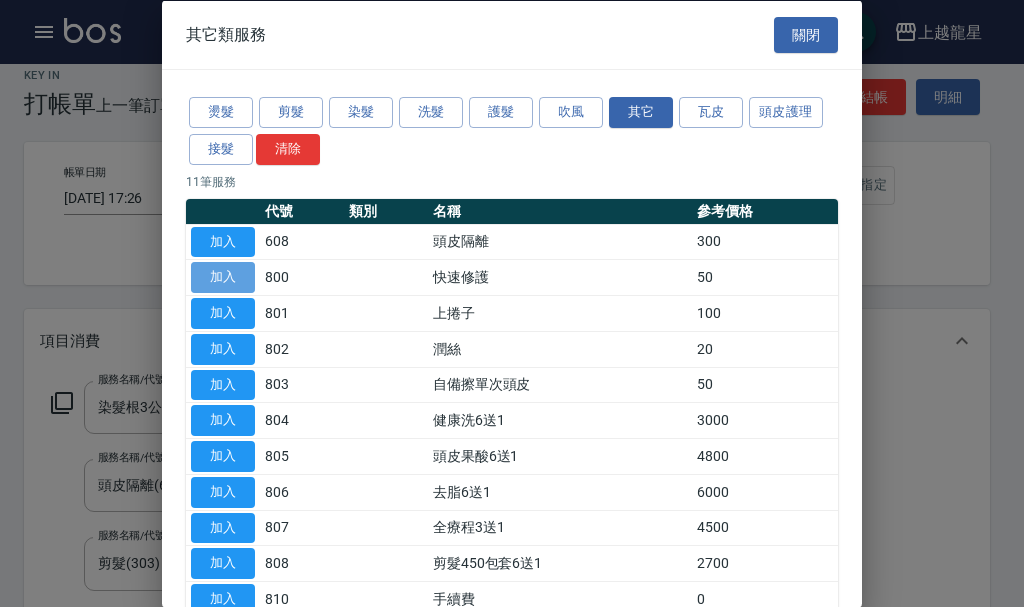 click on "加入" at bounding box center (223, 277) 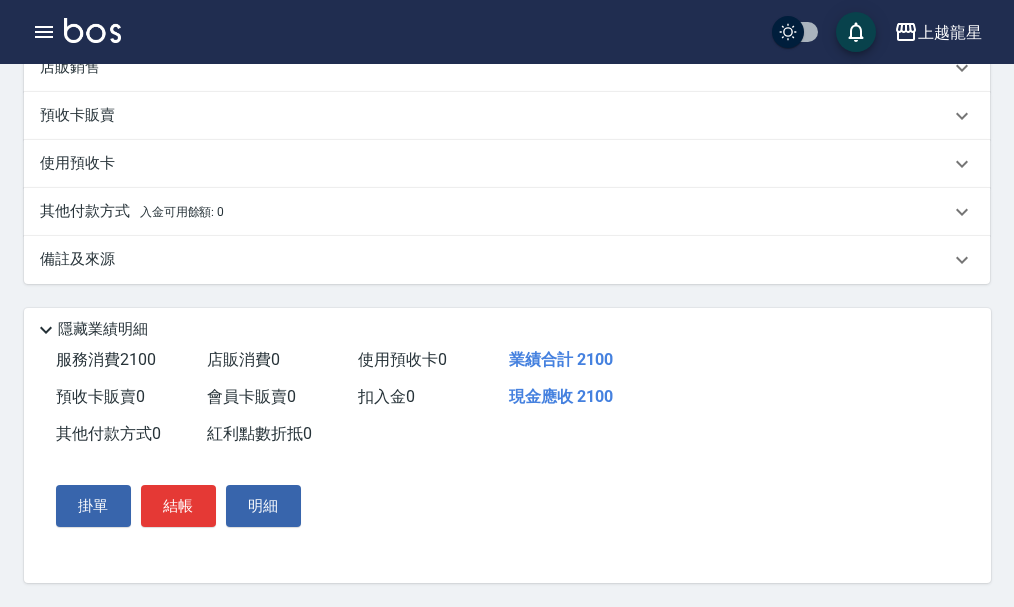 scroll, scrollTop: 573, scrollLeft: 0, axis: vertical 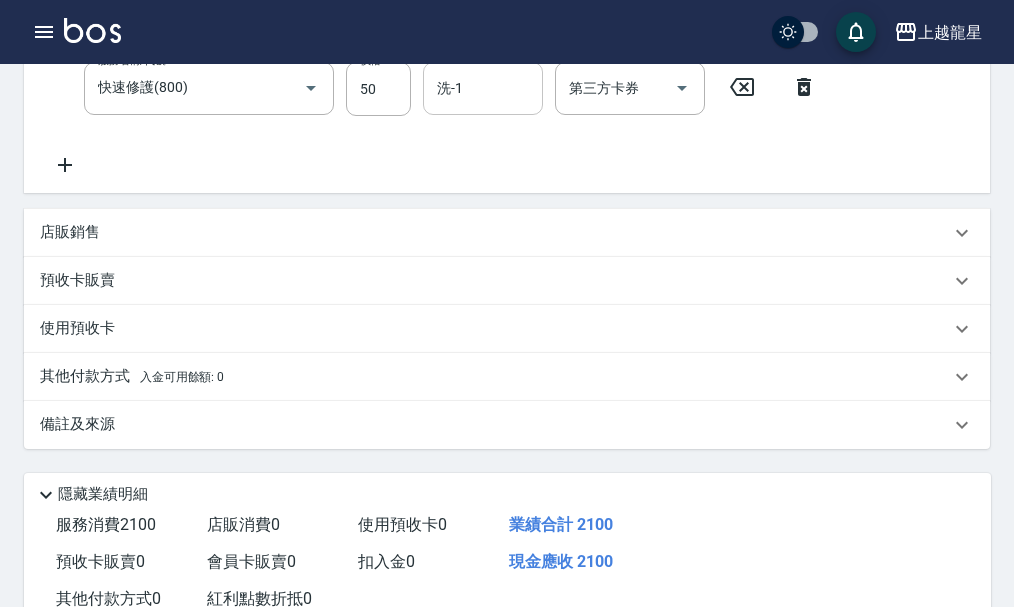 click on "洗-1" at bounding box center (483, 88) 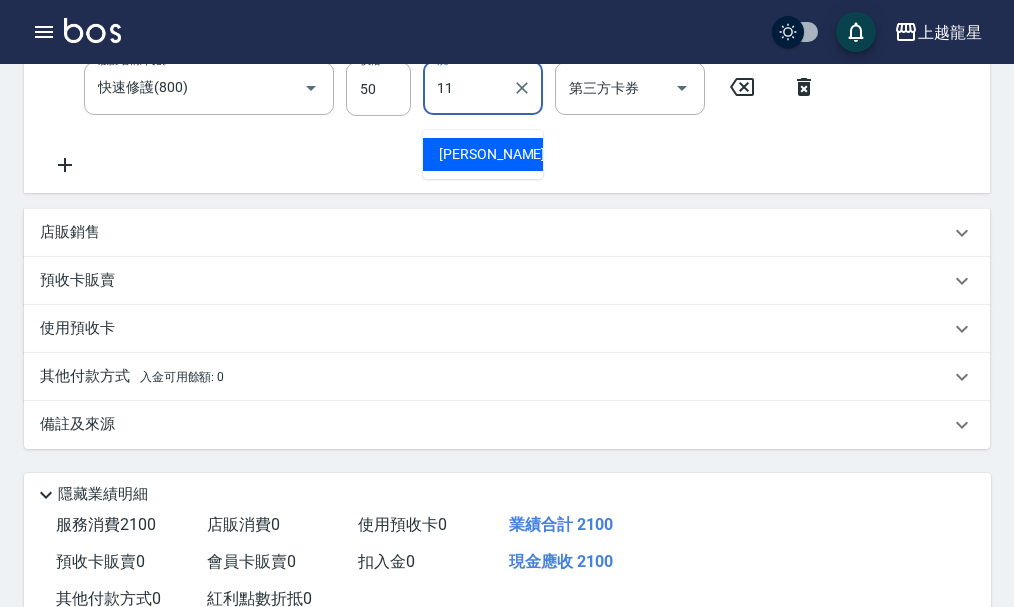 type on "潘潘-11" 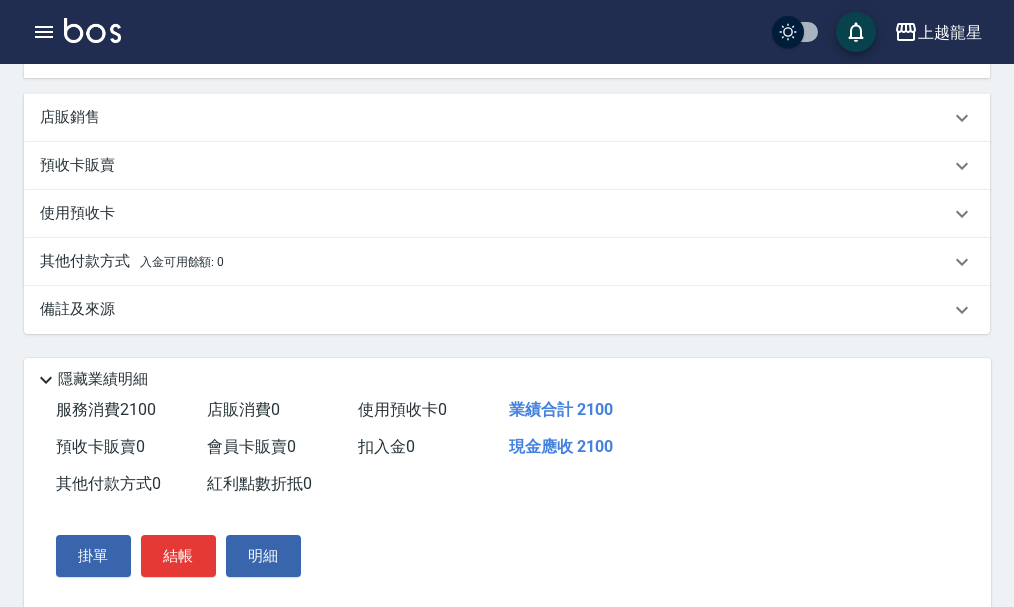 scroll, scrollTop: 854, scrollLeft: 0, axis: vertical 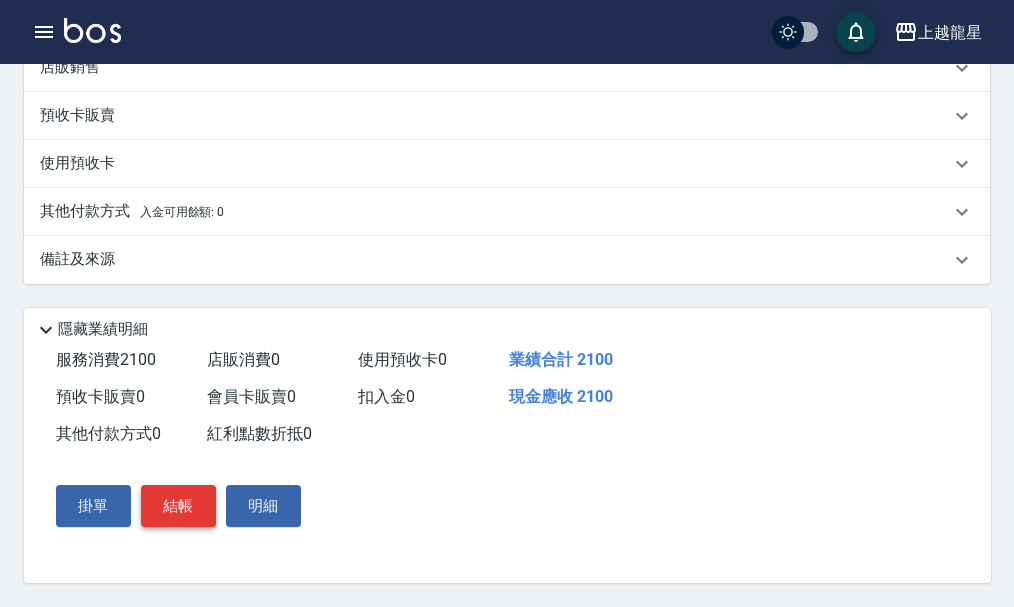 click on "結帳" at bounding box center (178, 506) 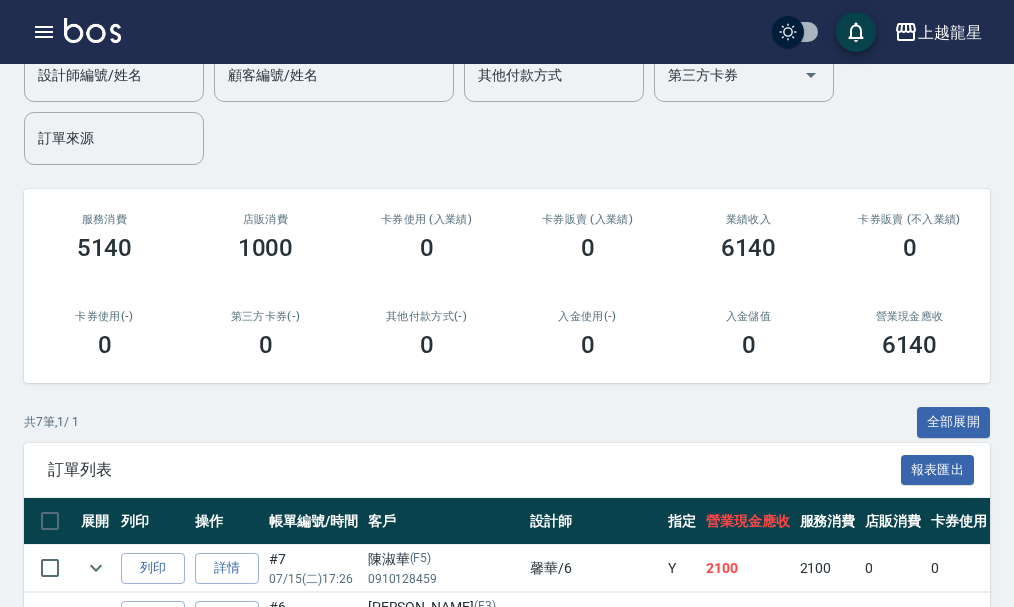 scroll, scrollTop: 500, scrollLeft: 0, axis: vertical 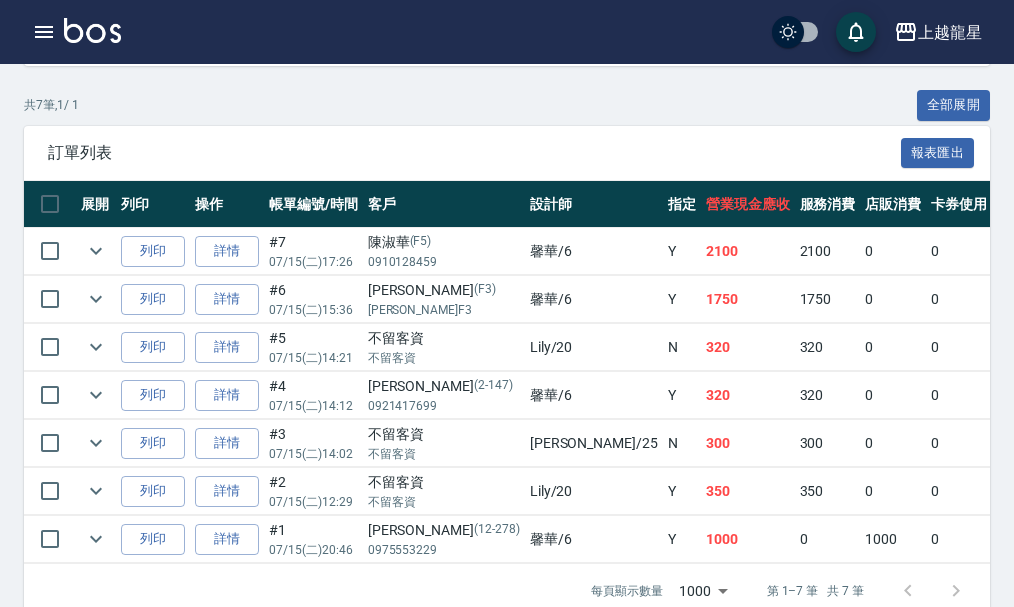 click at bounding box center [92, 30] 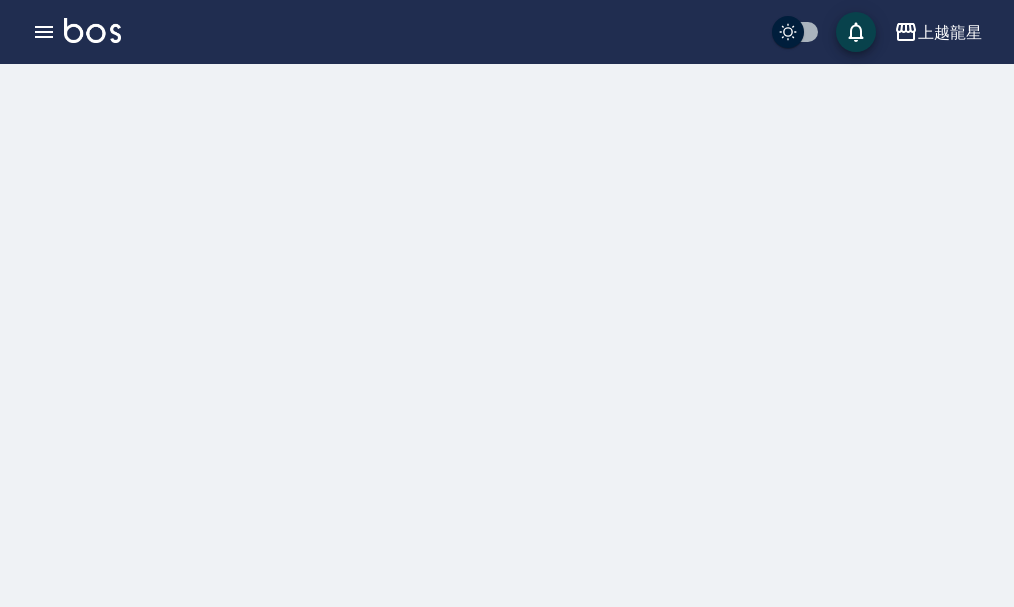 scroll, scrollTop: 0, scrollLeft: 0, axis: both 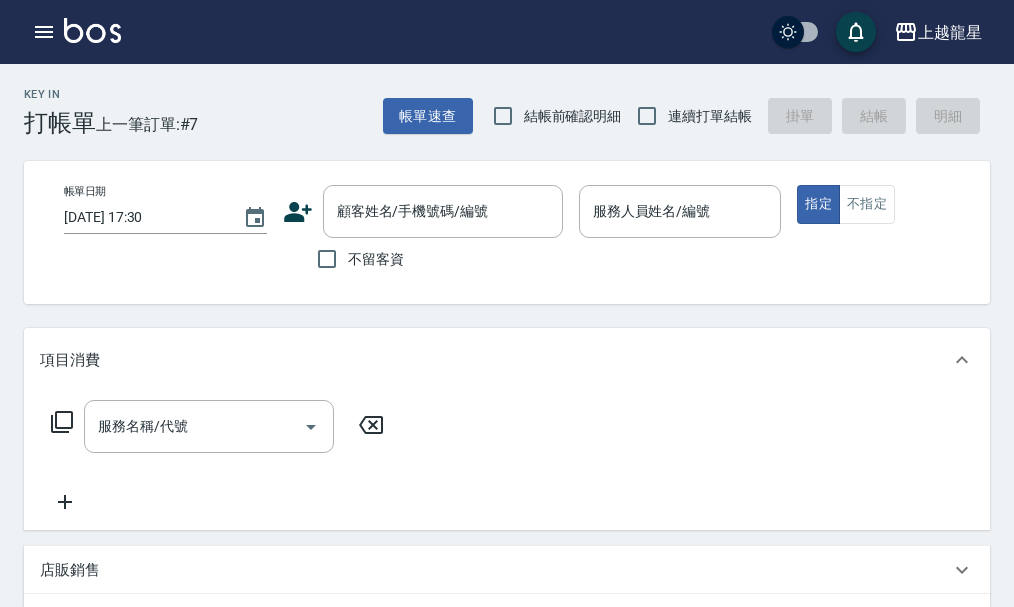 click on "不留客資" at bounding box center [376, 259] 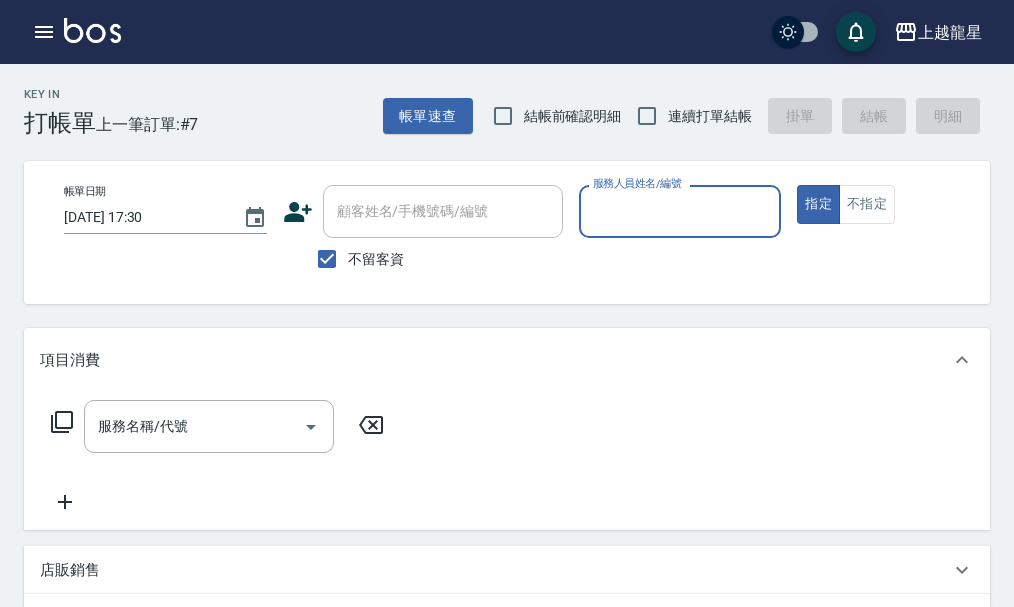 click on "服務人員姓名/編號" at bounding box center [680, 211] 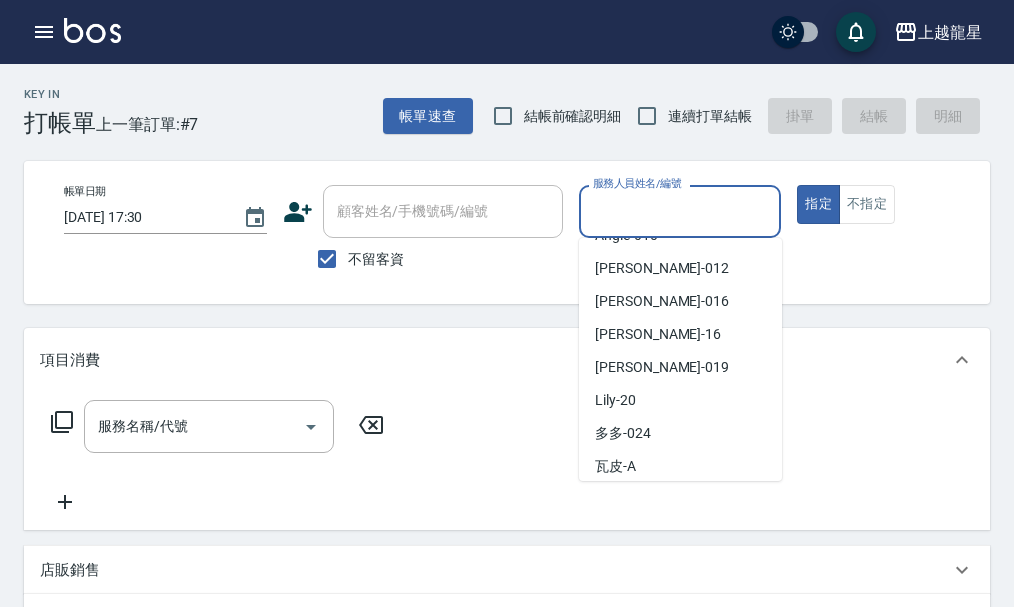 scroll, scrollTop: 300, scrollLeft: 0, axis: vertical 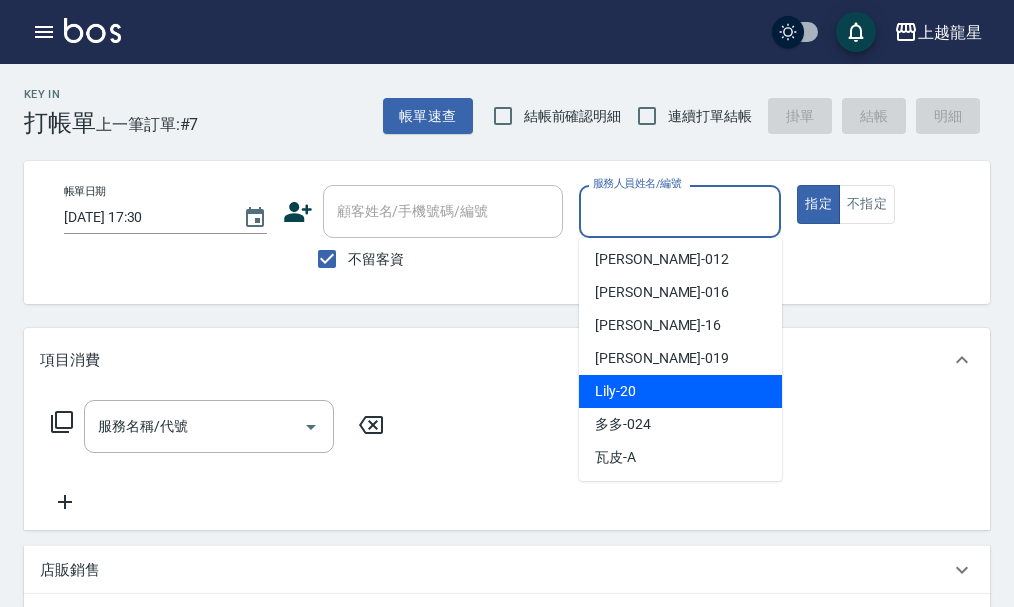 click on "Lily -20" at bounding box center (680, 391) 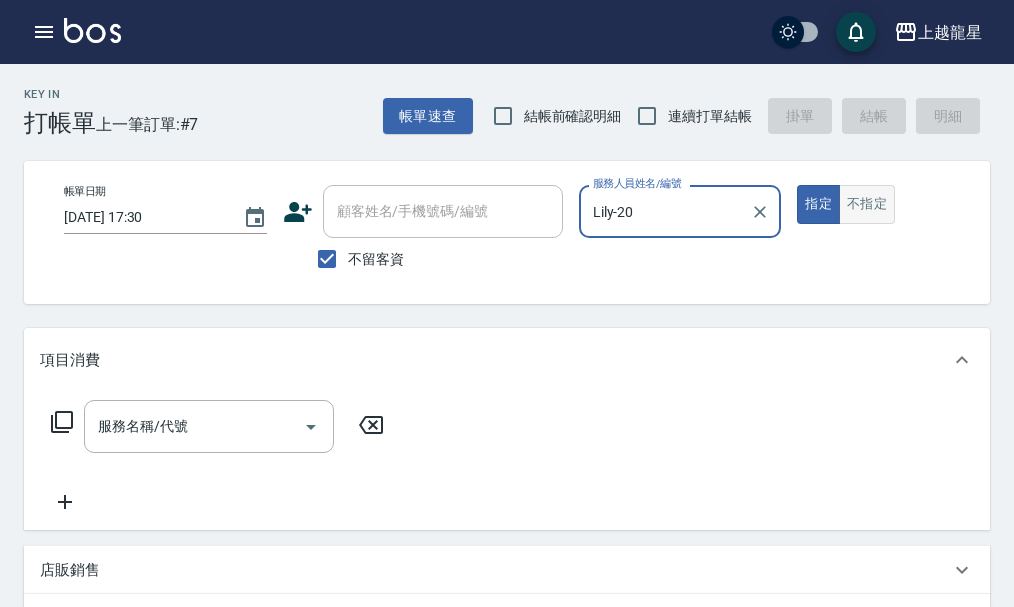 click on "不指定" at bounding box center [867, 204] 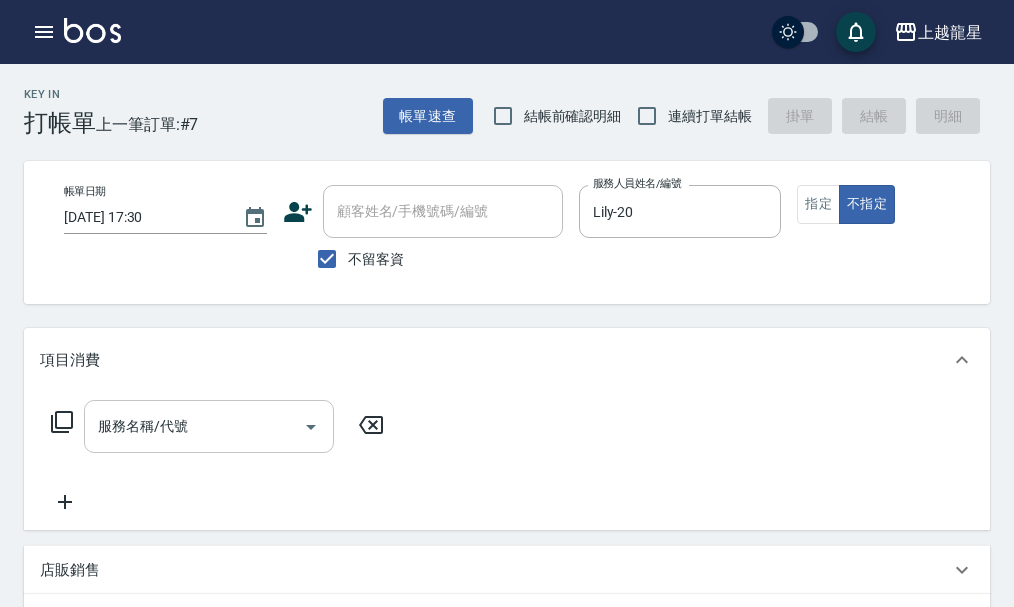 click on "服務名稱/代號" at bounding box center (194, 426) 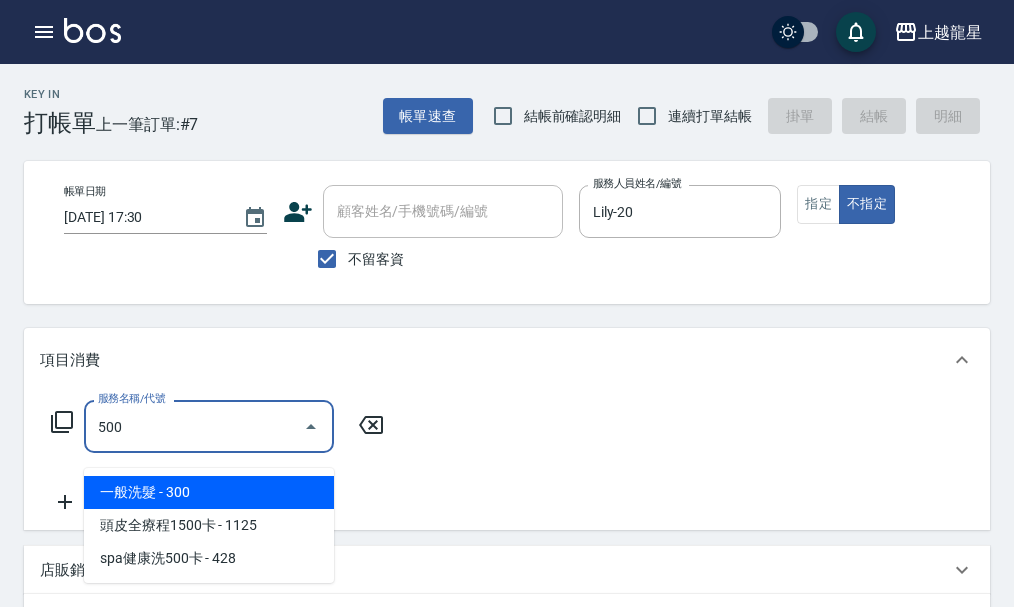 type on "一般洗髮(500)" 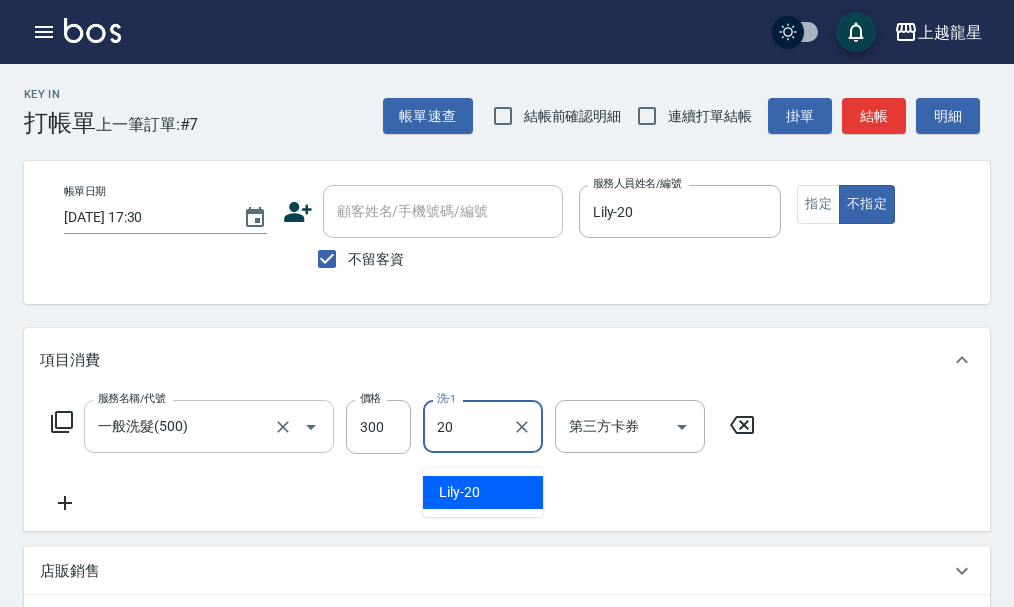 type on "Lily-20" 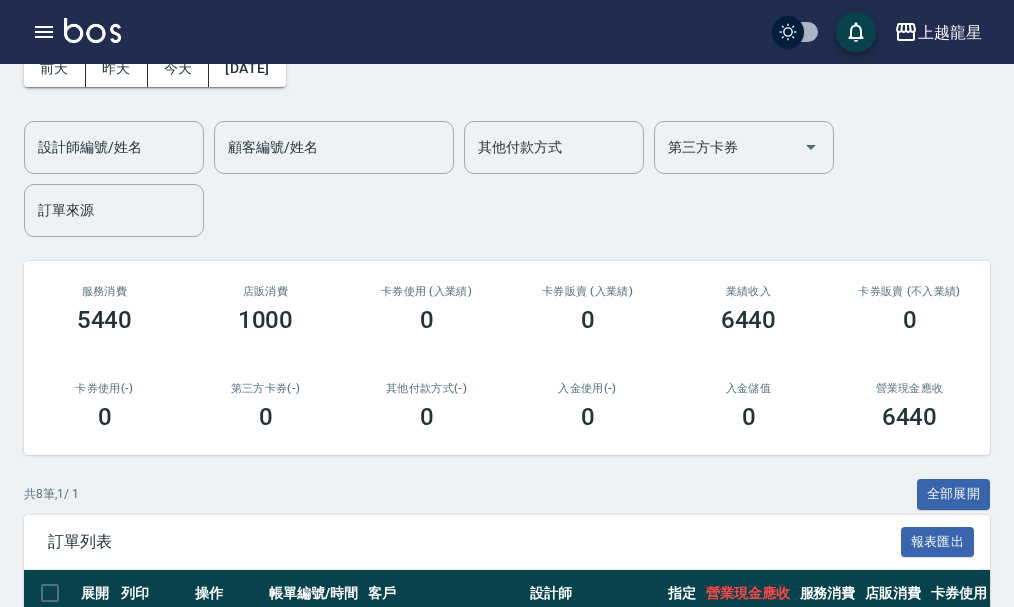scroll, scrollTop: 300, scrollLeft: 0, axis: vertical 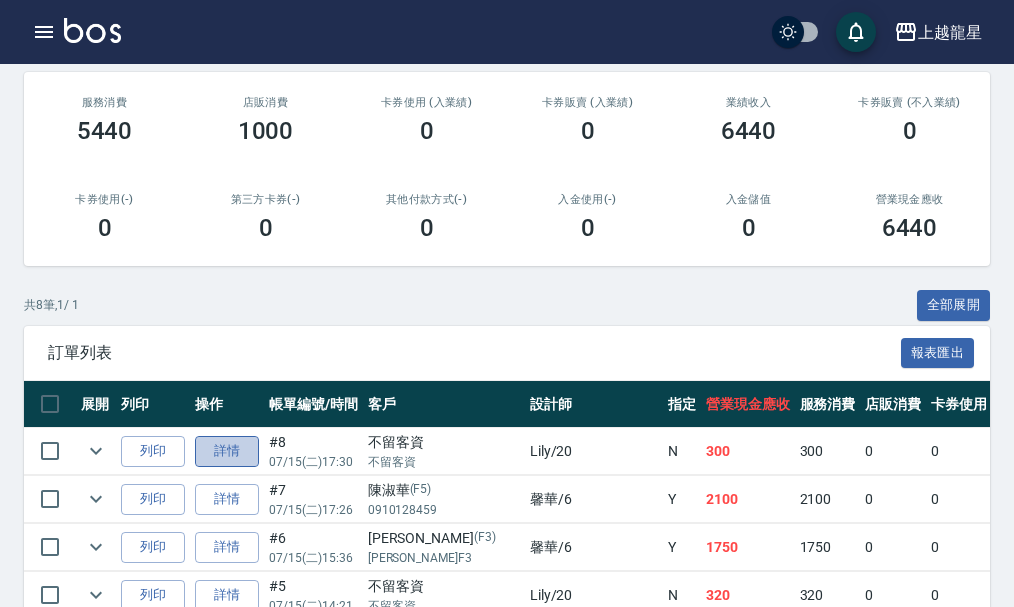 click on "詳情" at bounding box center (227, 451) 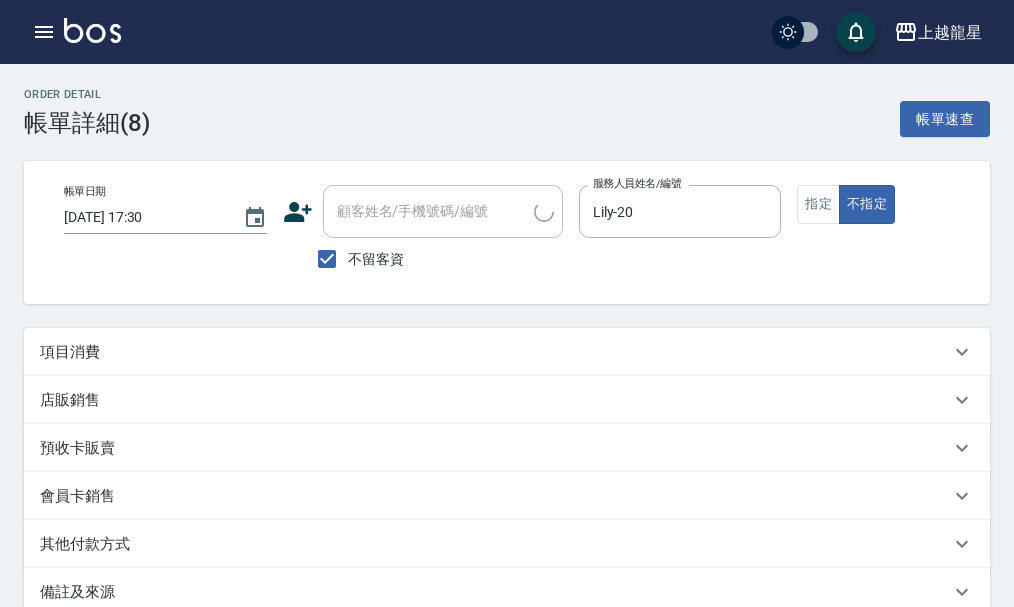type on "2025/07/15 17:30" 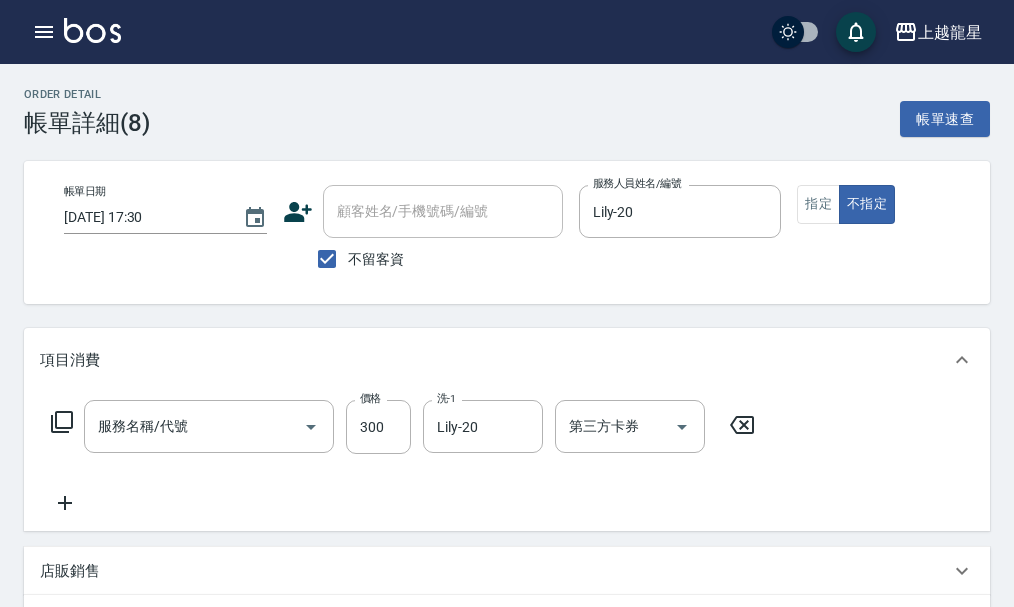 type on "一般洗髮(500)" 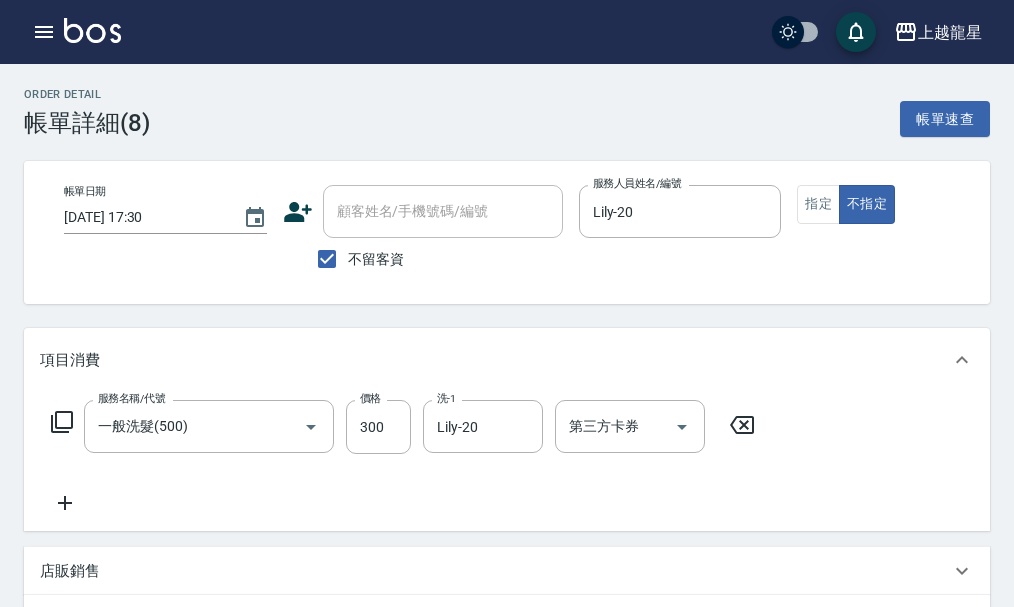 click 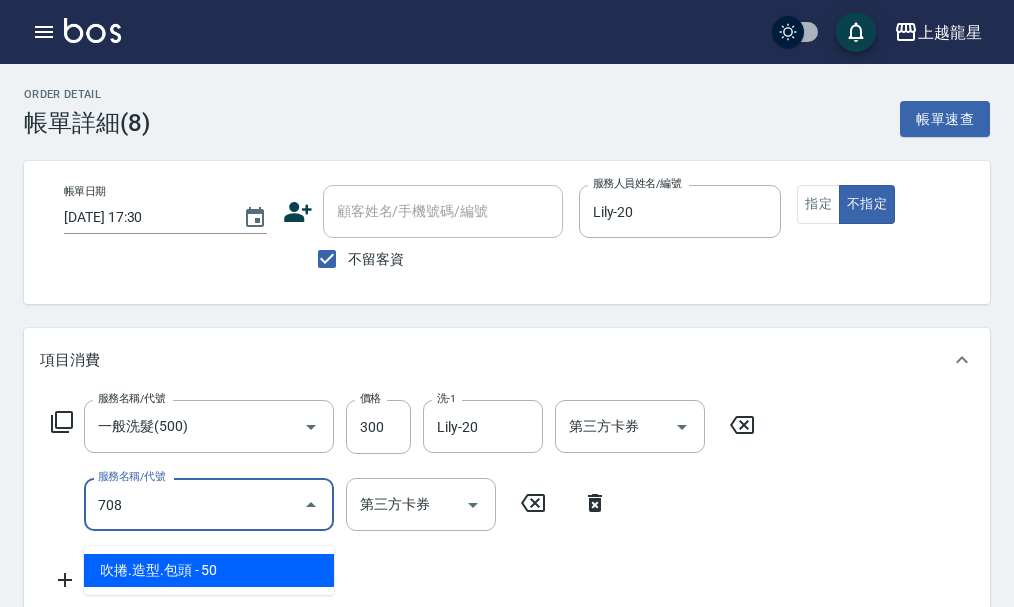 type on "吹捲.造型.包頭(708)" 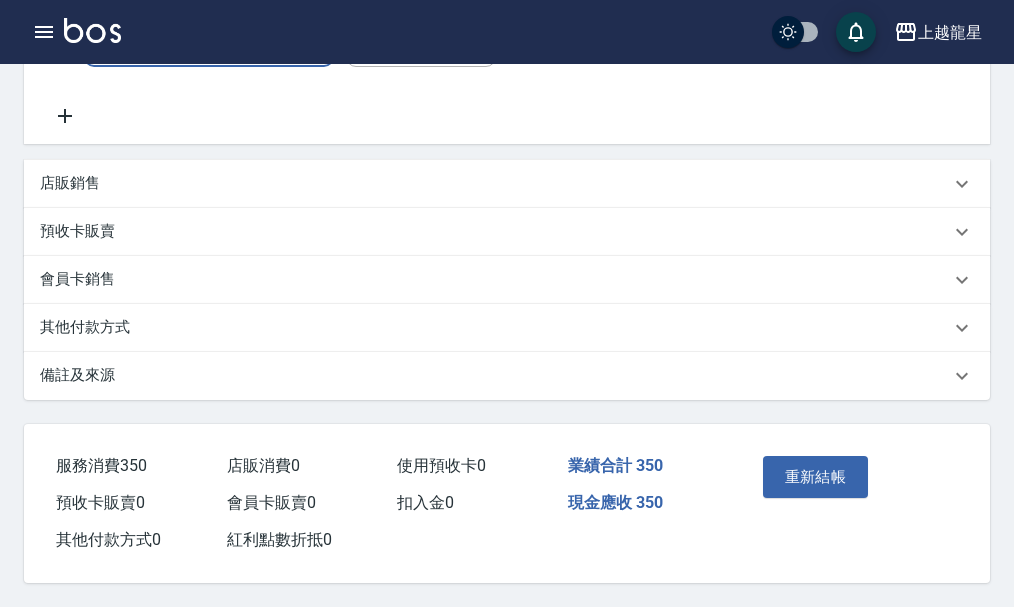 scroll, scrollTop: 567, scrollLeft: 0, axis: vertical 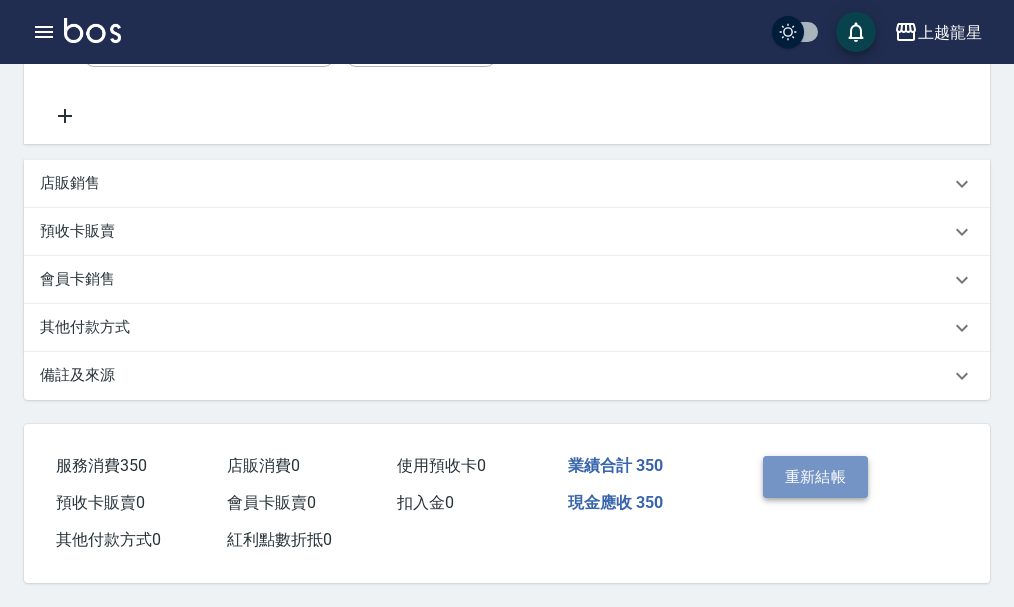 click on "重新結帳" at bounding box center [816, 477] 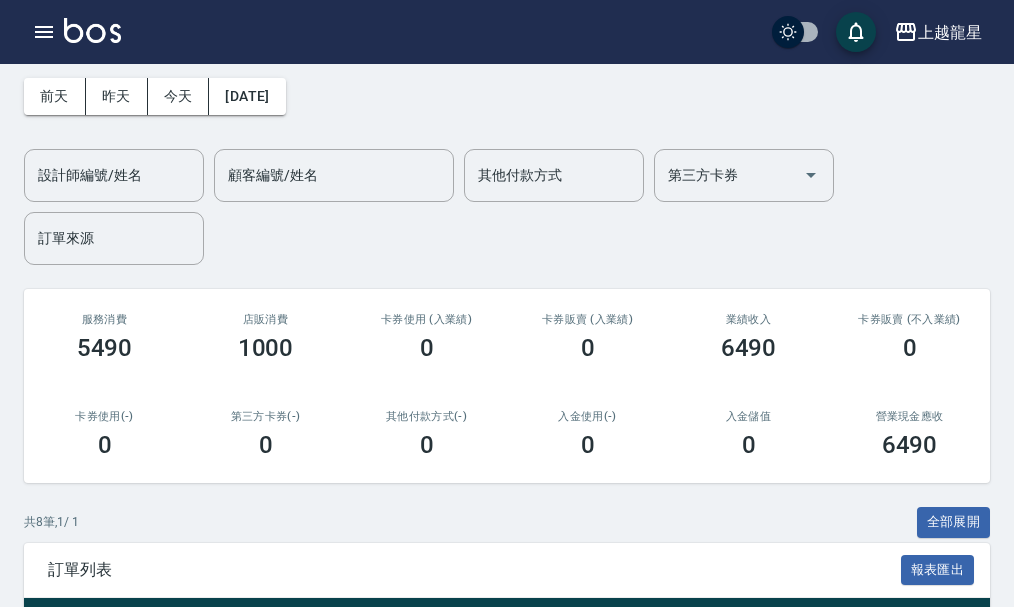 scroll, scrollTop: 0, scrollLeft: 0, axis: both 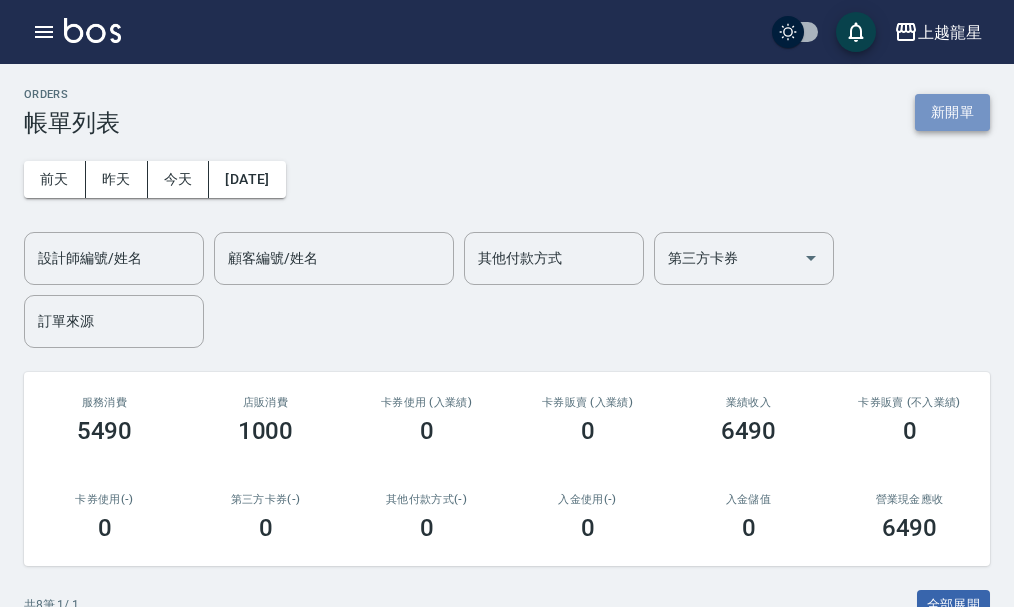 click on "新開單" at bounding box center (952, 112) 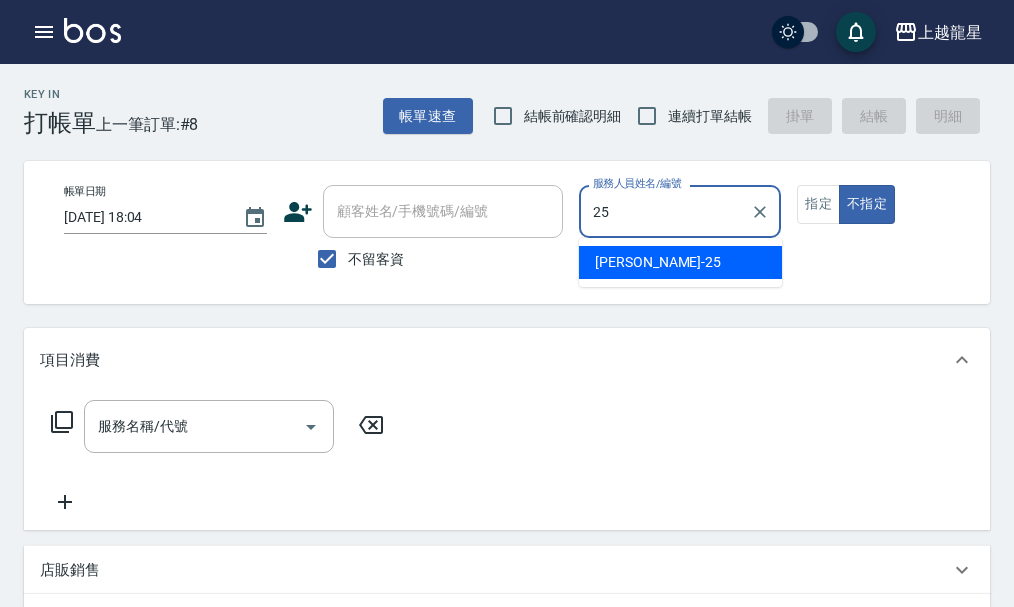 click on "淑雲 -25" at bounding box center [680, 262] 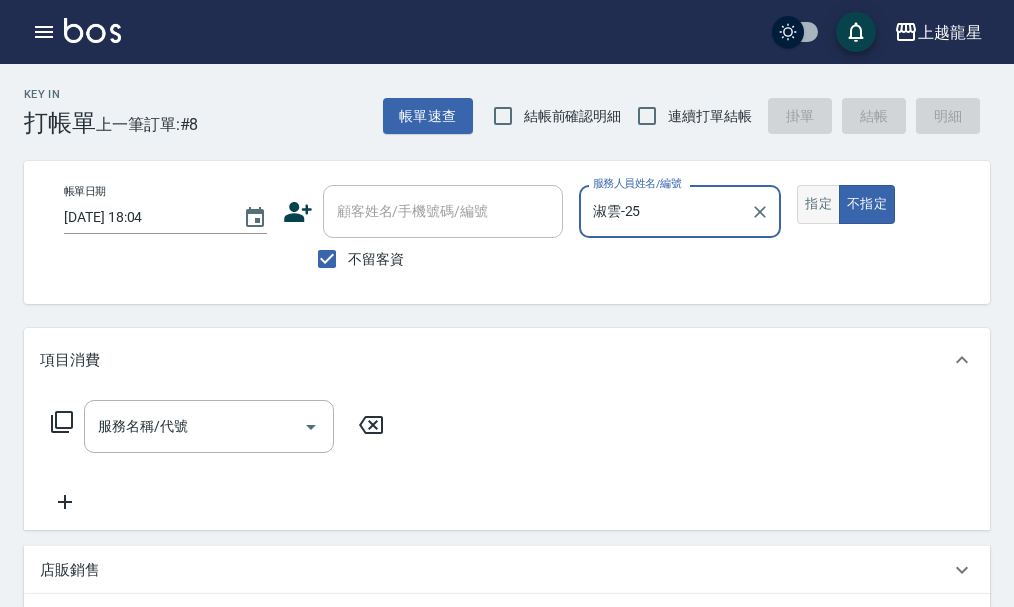 type on "淑雲-25" 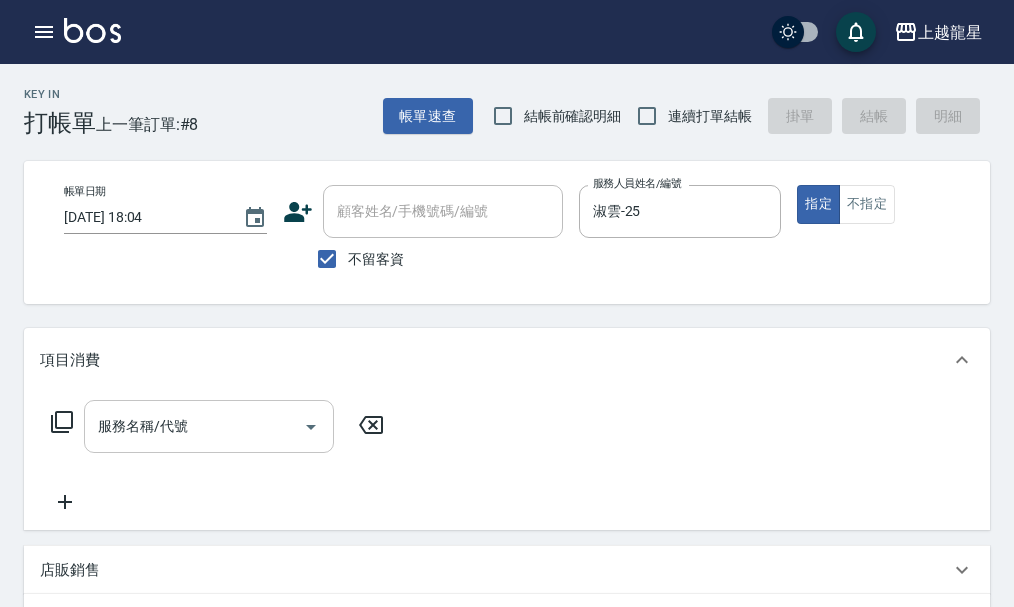 click on "服務名稱/代號" at bounding box center (194, 426) 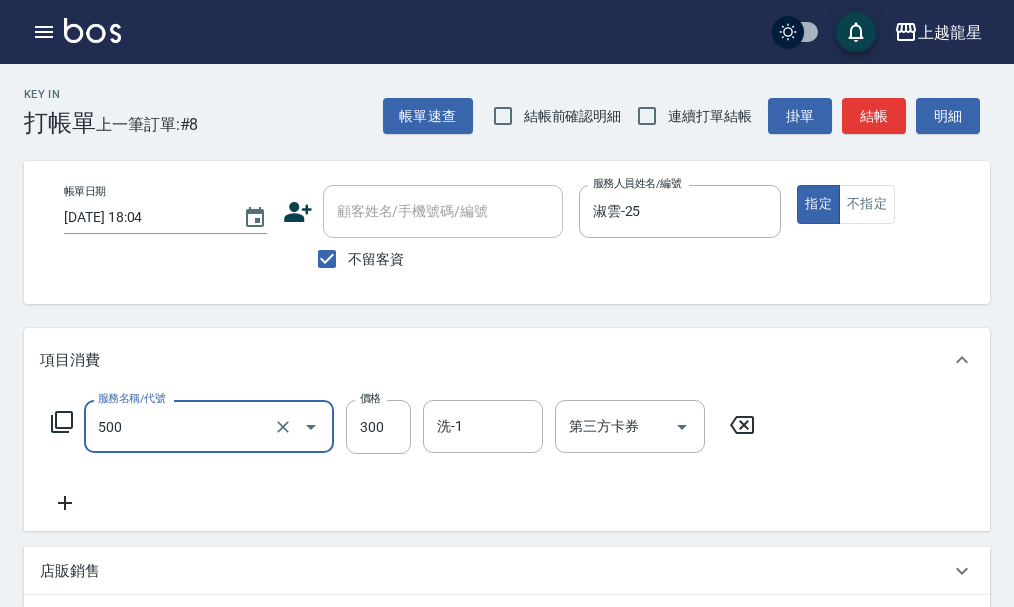 type on "一般洗髮(500)" 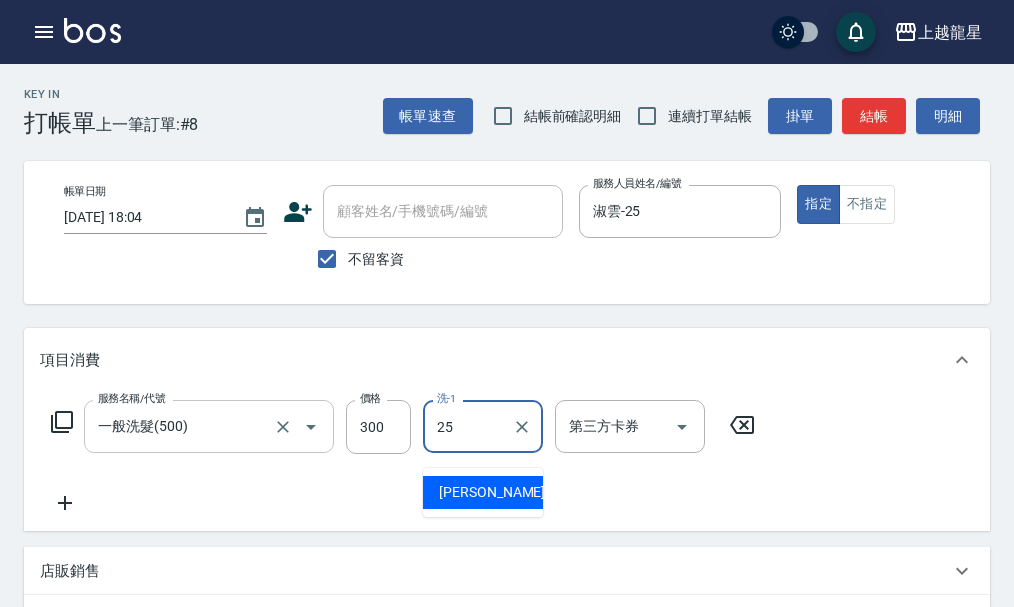type on "淑雲-25" 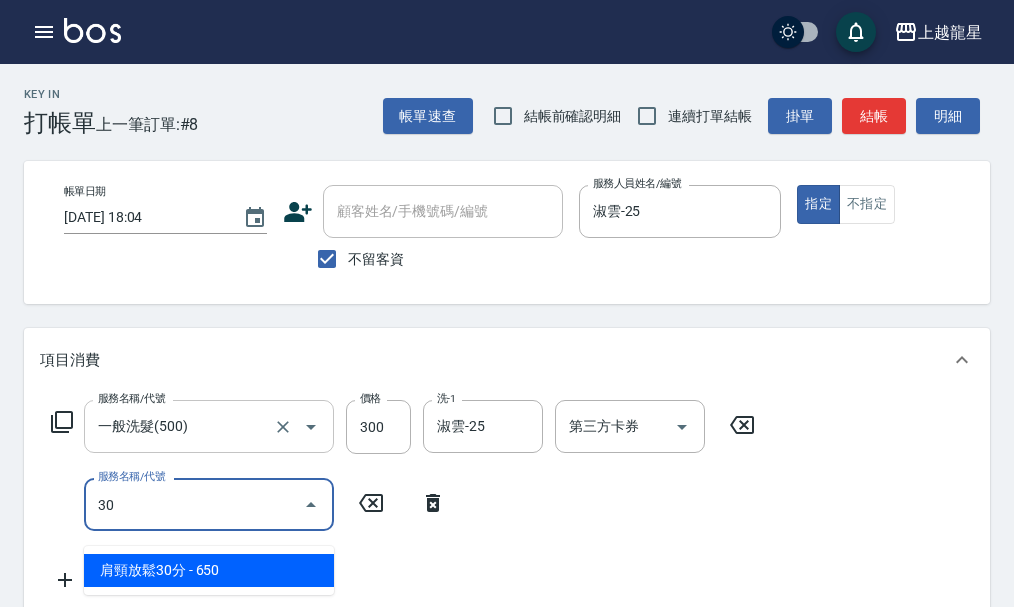 type on "308" 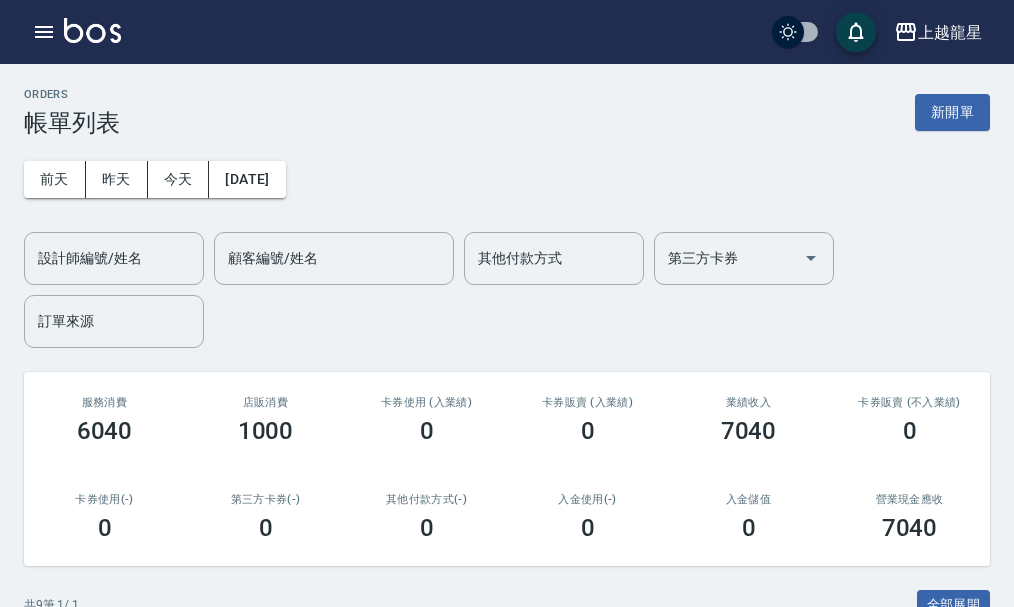 click at bounding box center [92, 32] 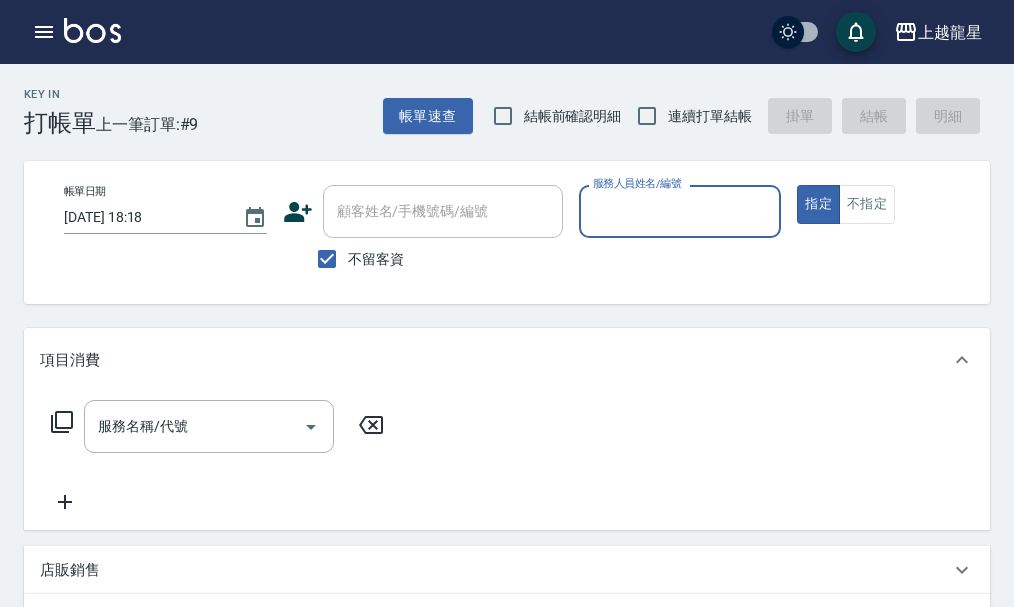 click on "服務人員姓名/編號" at bounding box center (680, 211) 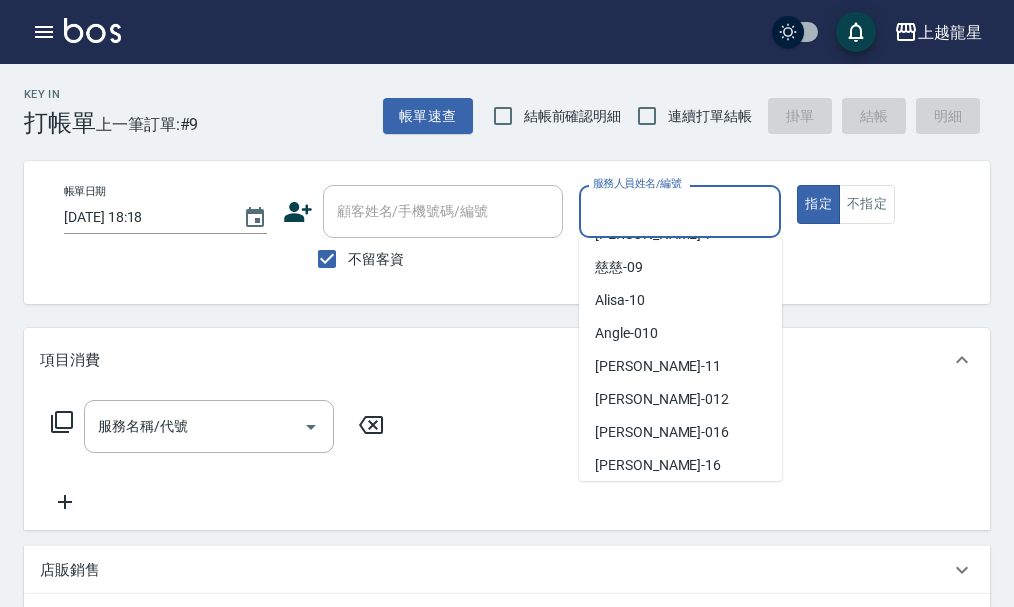 scroll, scrollTop: 367, scrollLeft: 0, axis: vertical 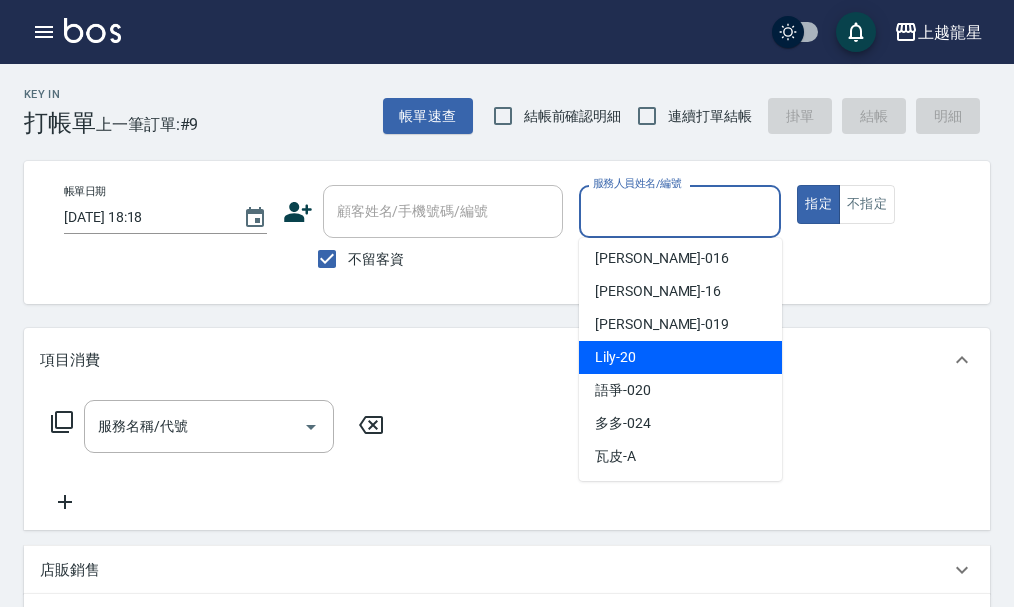 click on "Lily -20" at bounding box center [680, 357] 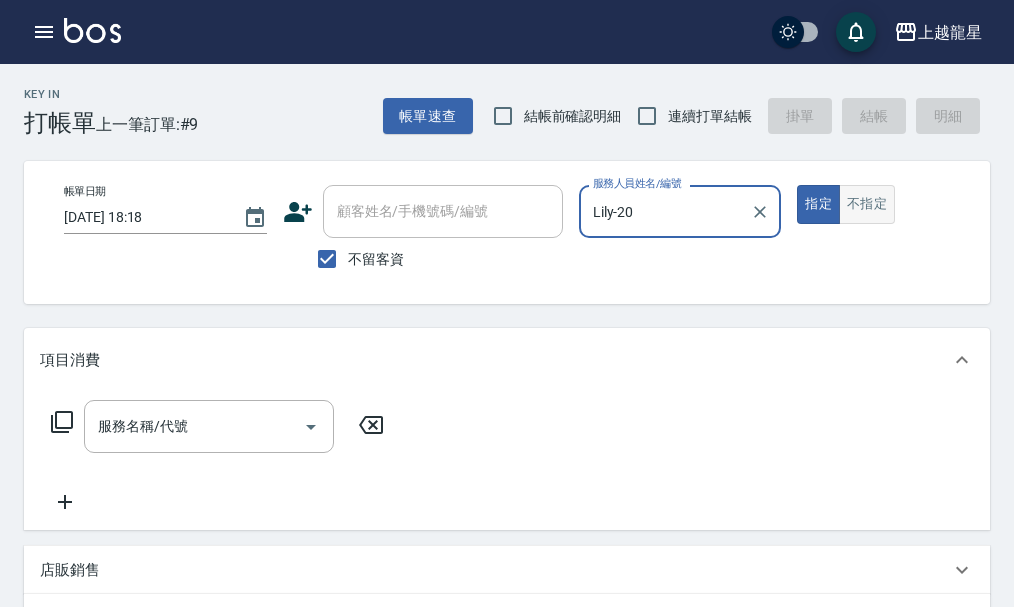click on "不指定" at bounding box center [867, 204] 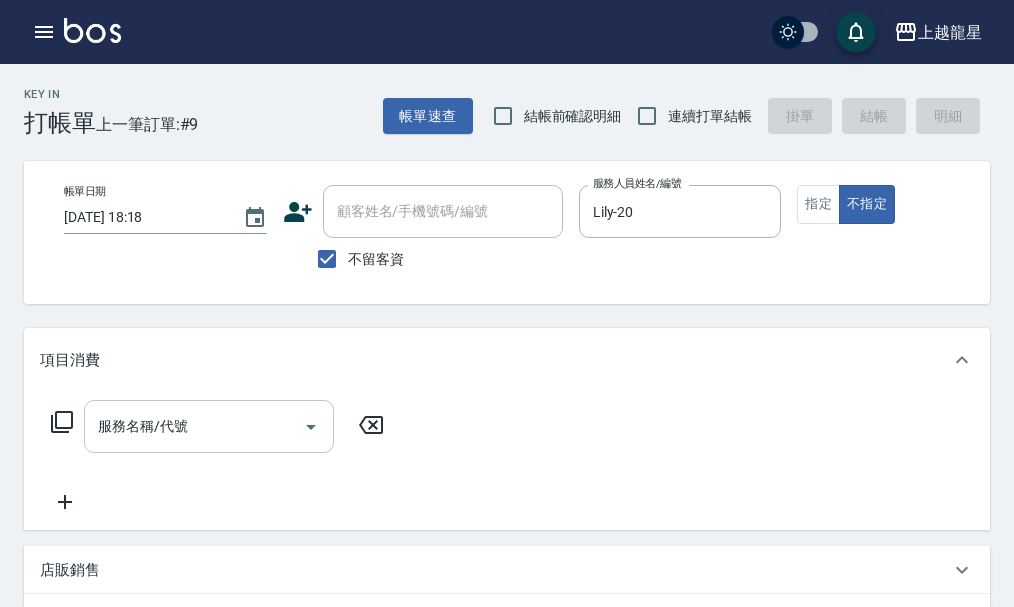 click on "服務名稱/代號" at bounding box center [194, 426] 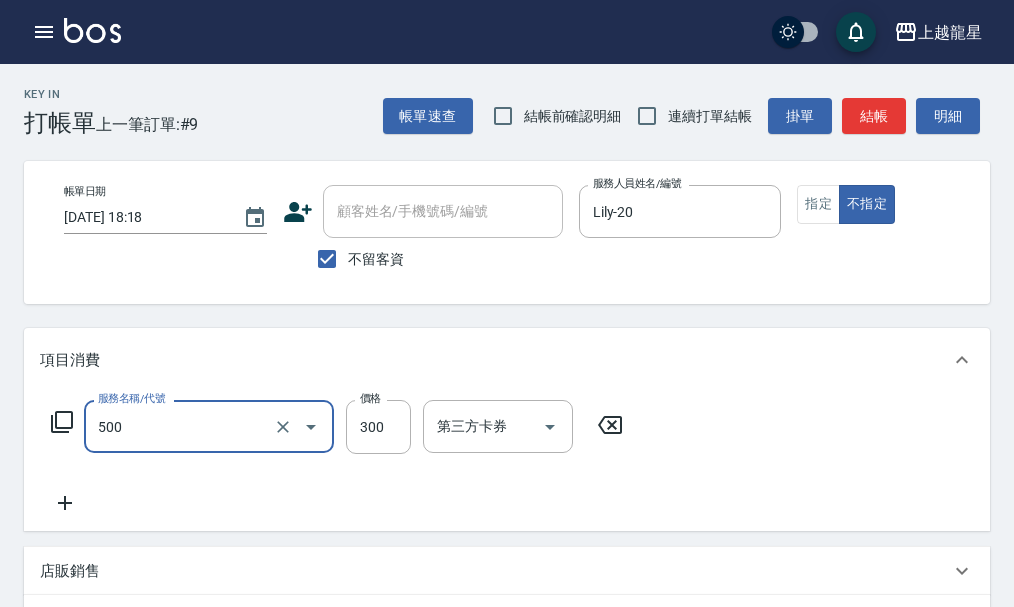 type on "一般洗髮(500)" 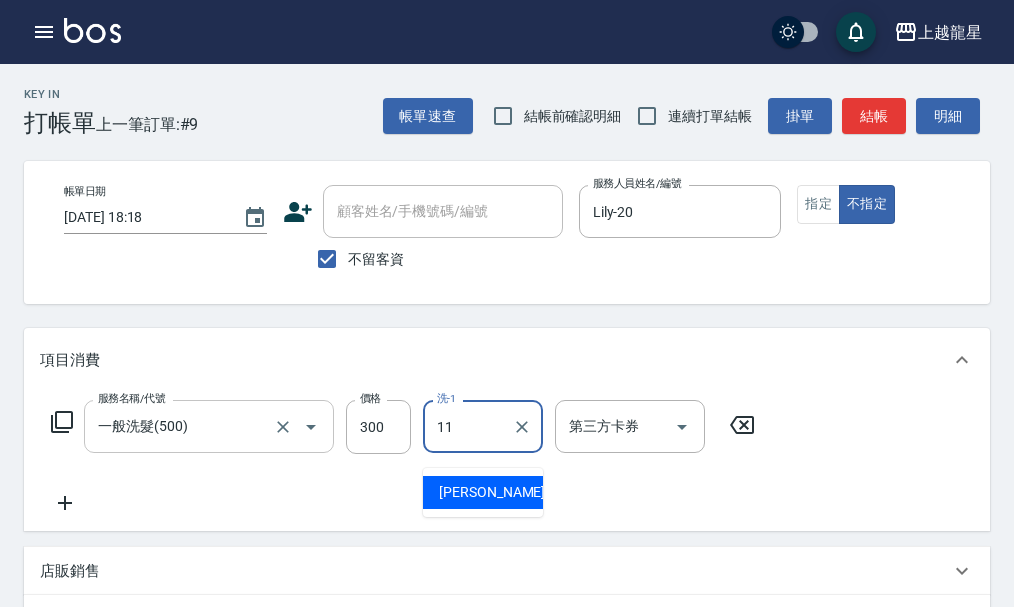 type on "潘潘-11" 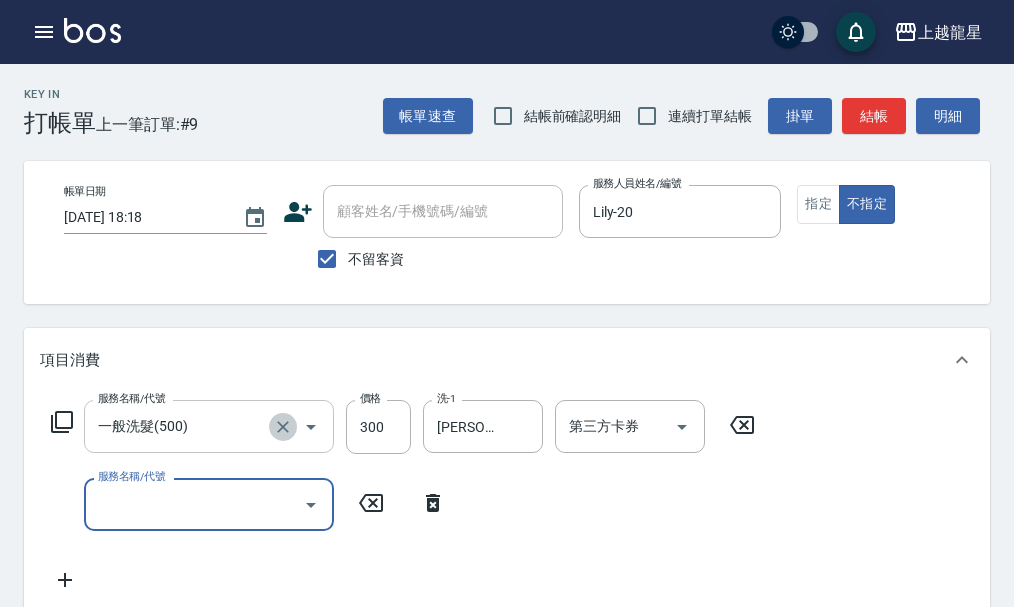 click 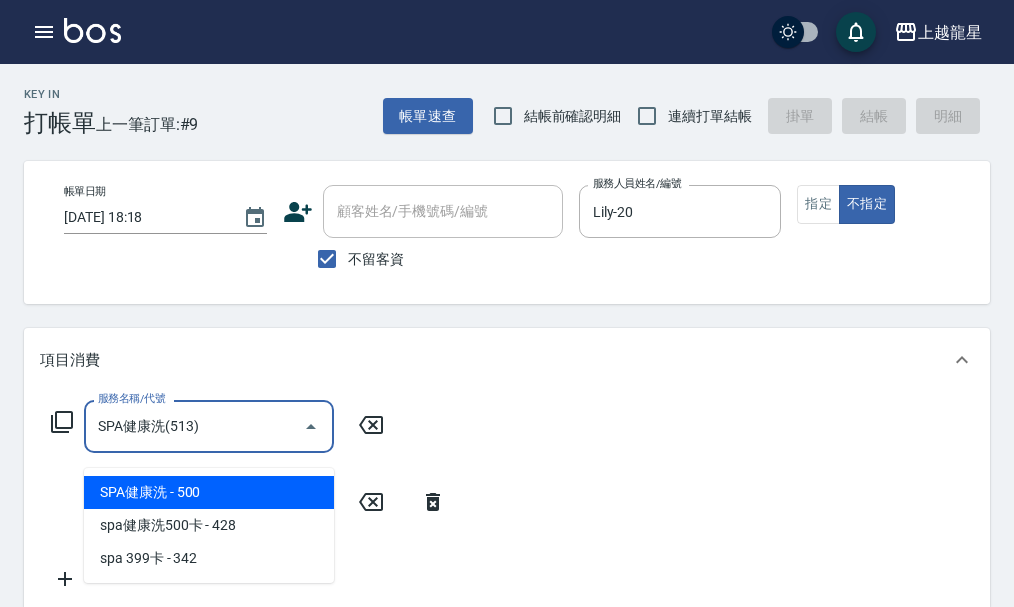 type on "SPA健康洗(513)" 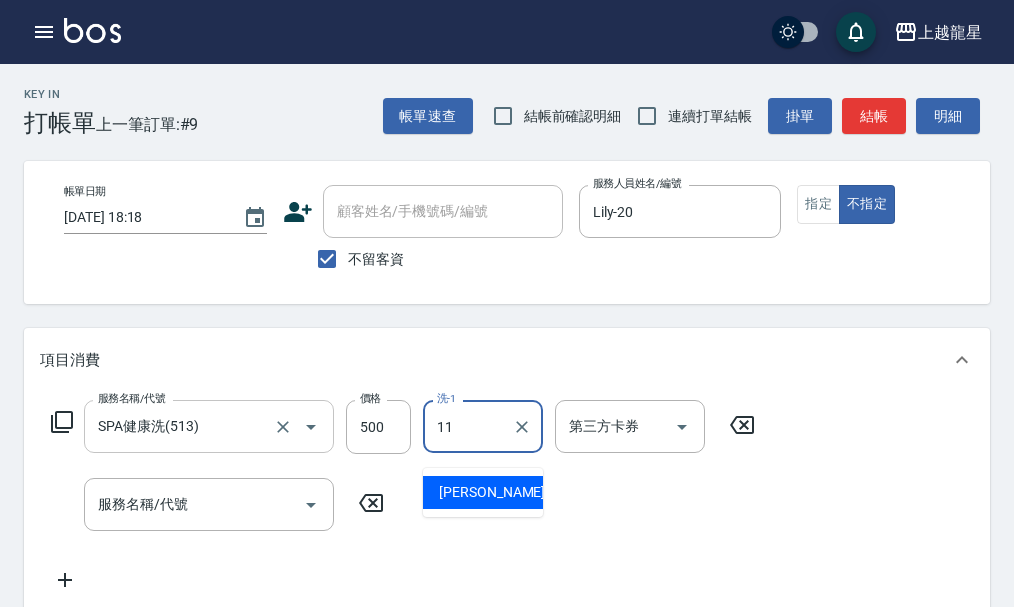 type on "潘潘-11" 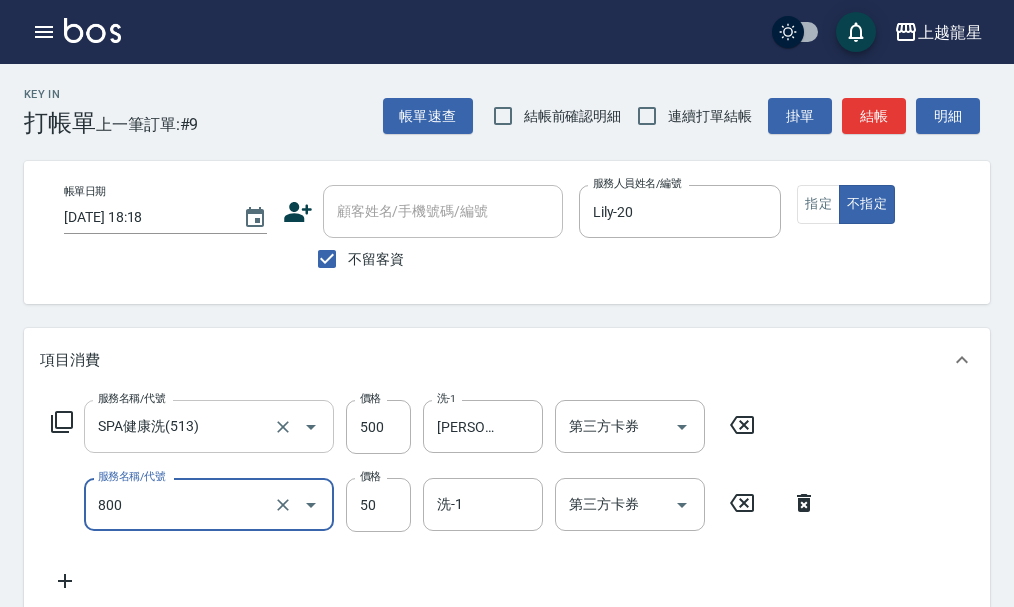 type on "快速修護(800)" 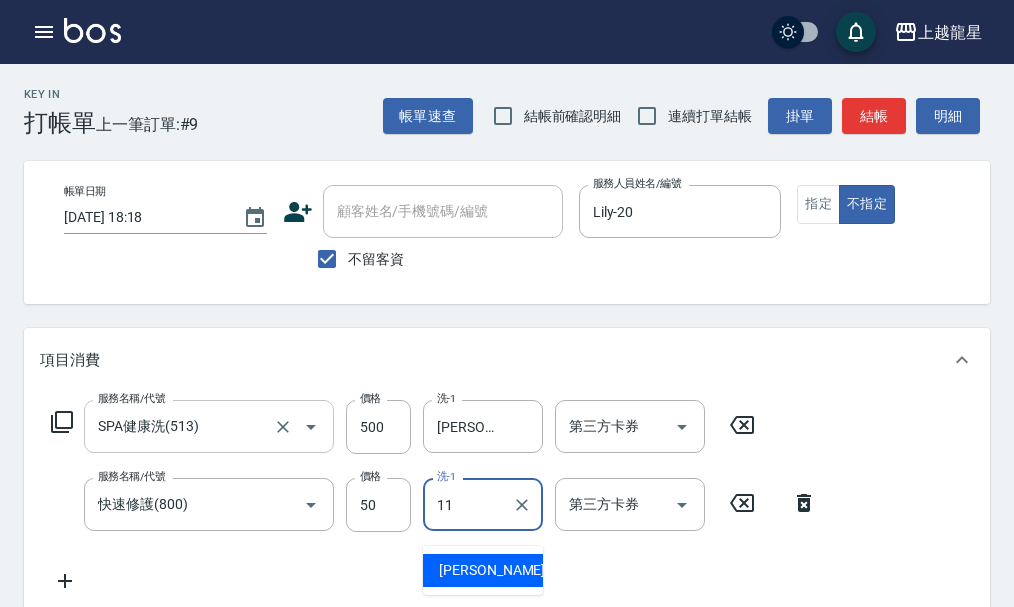 type on "潘潘-11" 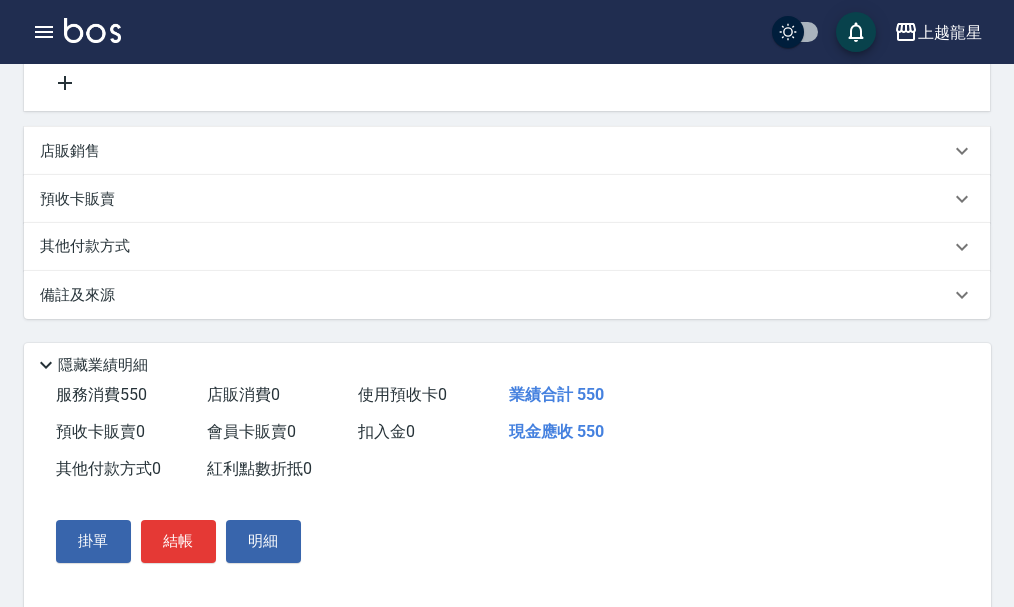 scroll, scrollTop: 500, scrollLeft: 0, axis: vertical 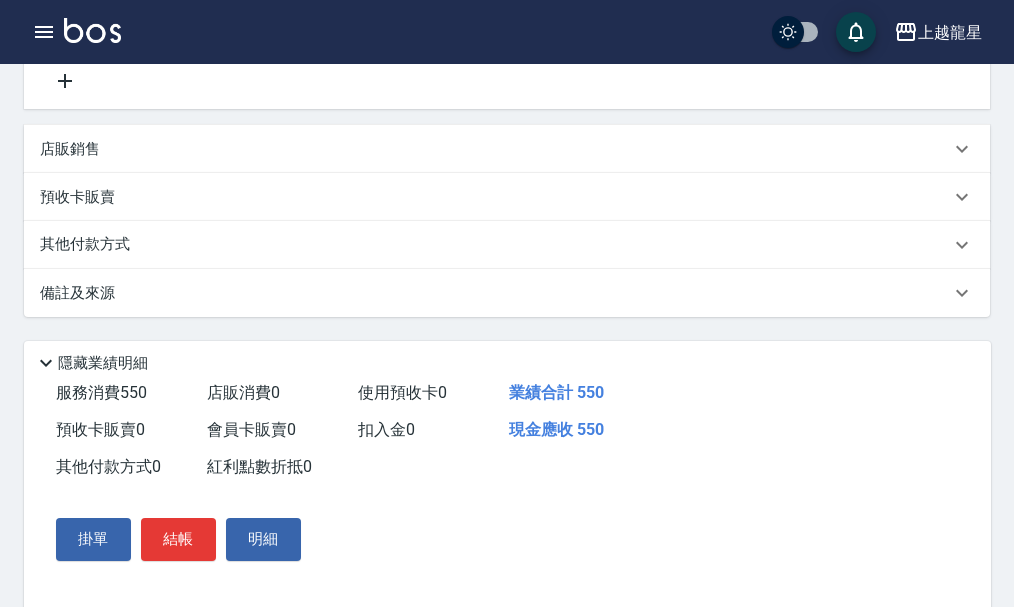 click on "結帳" at bounding box center [178, 539] 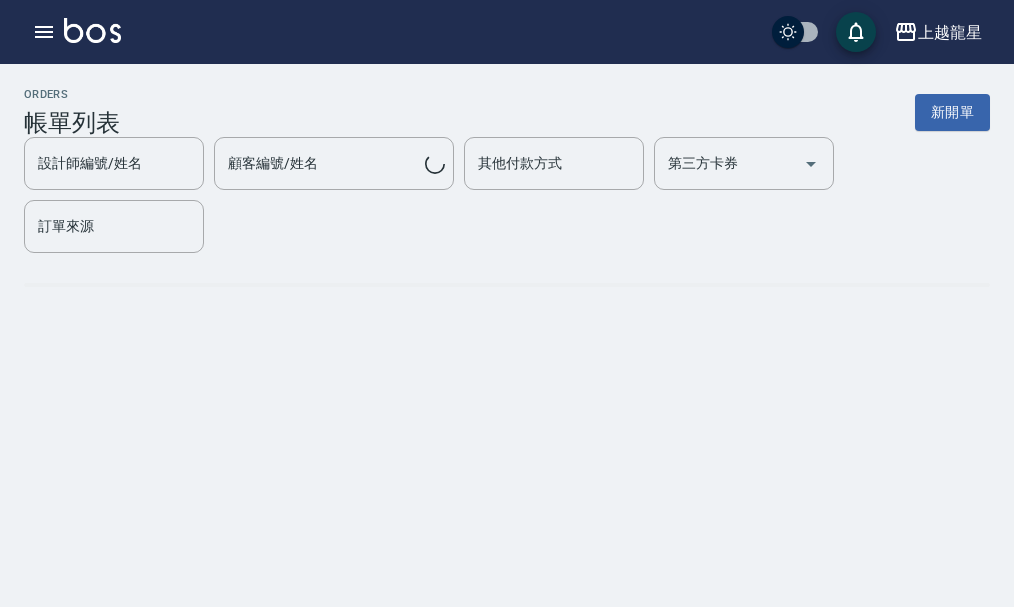 scroll, scrollTop: 0, scrollLeft: 0, axis: both 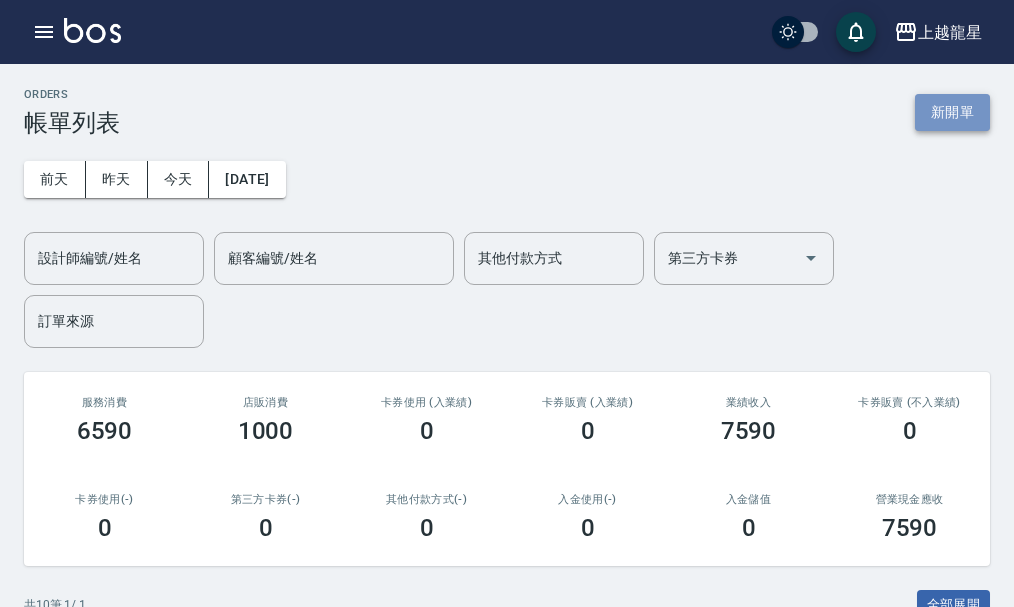 click on "新開單" at bounding box center [952, 112] 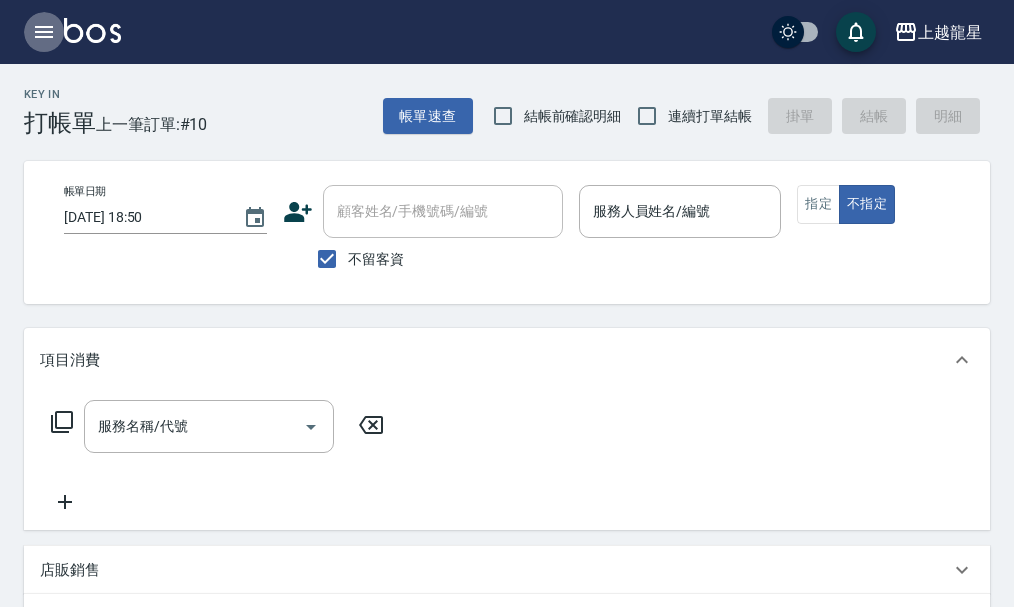 click 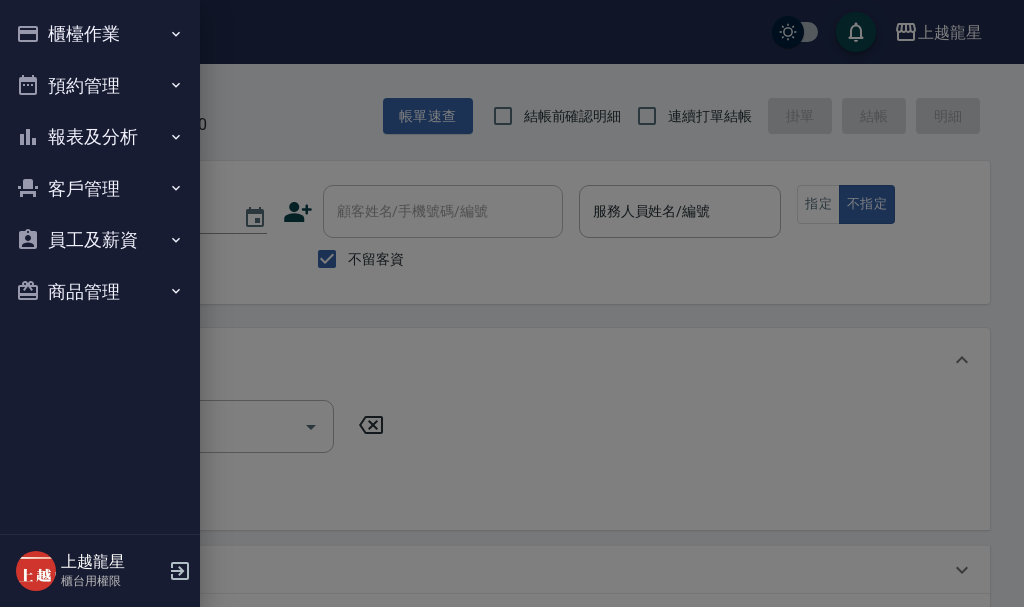 click on "櫃檯作業" at bounding box center [100, 34] 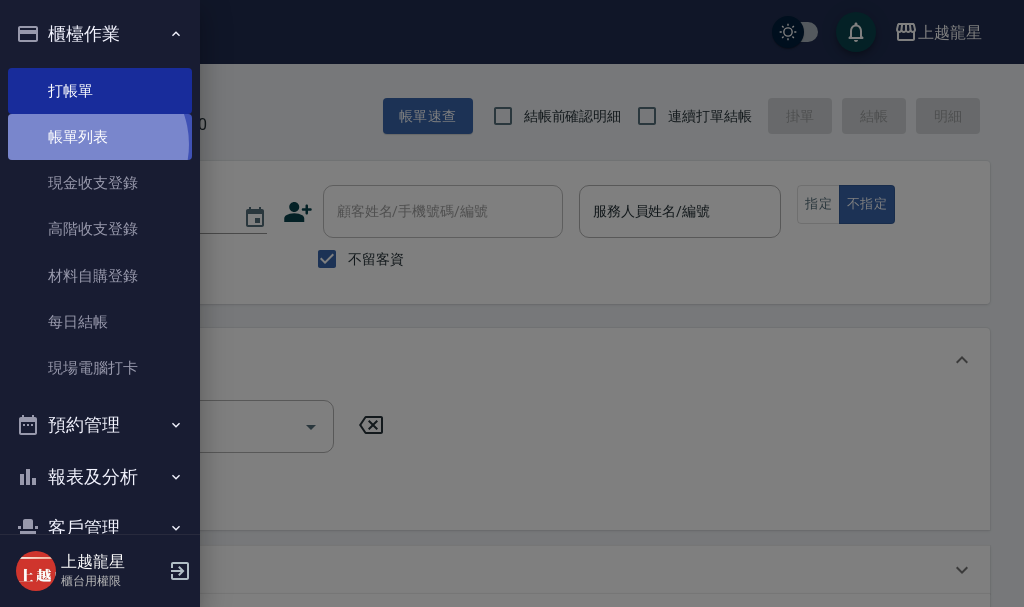 click on "帳單列表" at bounding box center (100, 137) 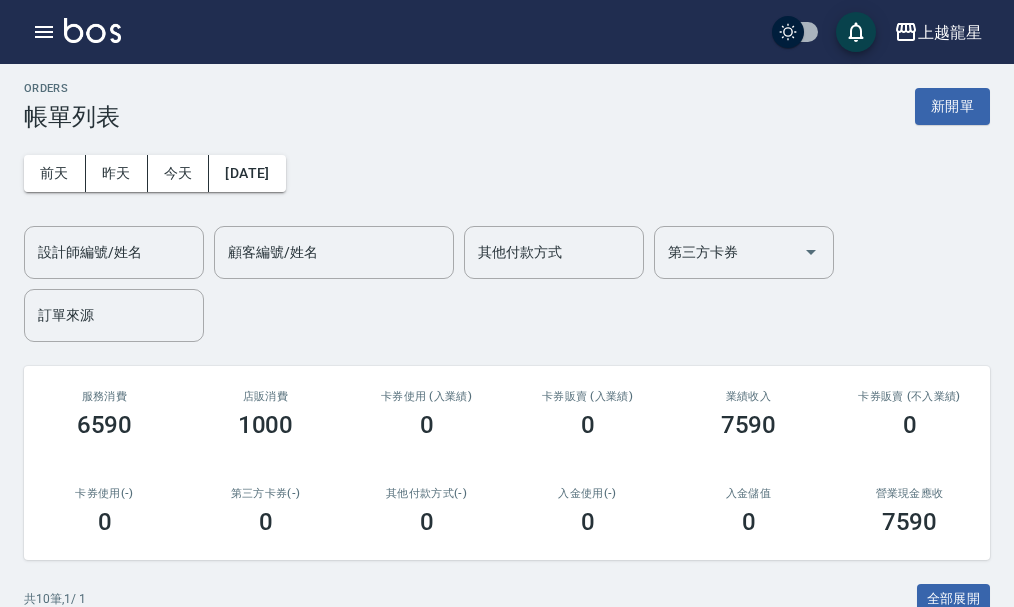 scroll, scrollTop: 0, scrollLeft: 0, axis: both 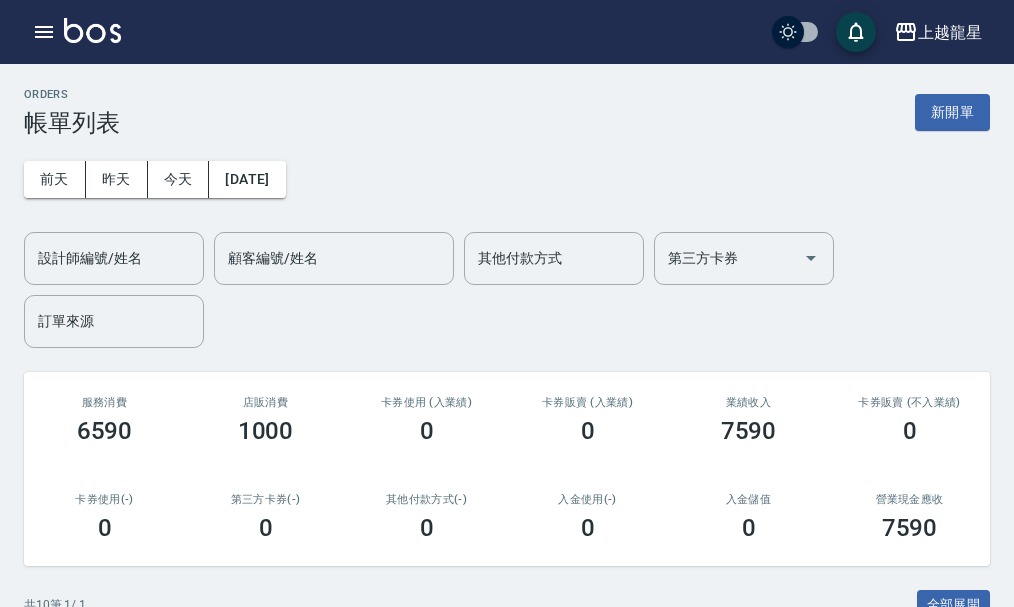 click on "ORDERS 帳單列表 新開單 前天 昨天 今天 2025/07/15 設計師編號/姓名 設計師編號/姓名 顧客編號/姓名 顧客編號/姓名 其他付款方式 其他付款方式 第三方卡券 第三方卡券 訂單來源 訂單來源 服務消費 6590 店販消費 1000 卡券使用 (入業績) 0 卡券販賣 (入業績) 0 業績收入 7590 卡券販賣 (不入業績) 0 卡券使用(-) 0 第三方卡券(-) 0 其他付款方式(-) 0 入金使用(-) 0 入金儲值 0 營業現金應收 7590 共  10  筆,  1  /   1 全部展開 訂單列表 報表匯出 展開 列印 操作 帳單編號/時間 客戶 設計師 指定 營業現金應收 服務消費 店販消費 卡券使用 (入業績) 卡券販賣 (入業績) 業績收入 卡券販賣 (不入業績) 卡券使用(-) 第三方卡券(-) 其他付款方式(-) 入金使用(-) 備註 訂單來源 列印 詳情 #10 07/15 (二) 18:18 不留客資 不留客資 Lily /20 N 550 550 0 0 0 550 0 0 0 0 0 列印 詳情 #9 07/15 (二) 18:04 不留客資 不留客資 /25" at bounding box center (507, 675) 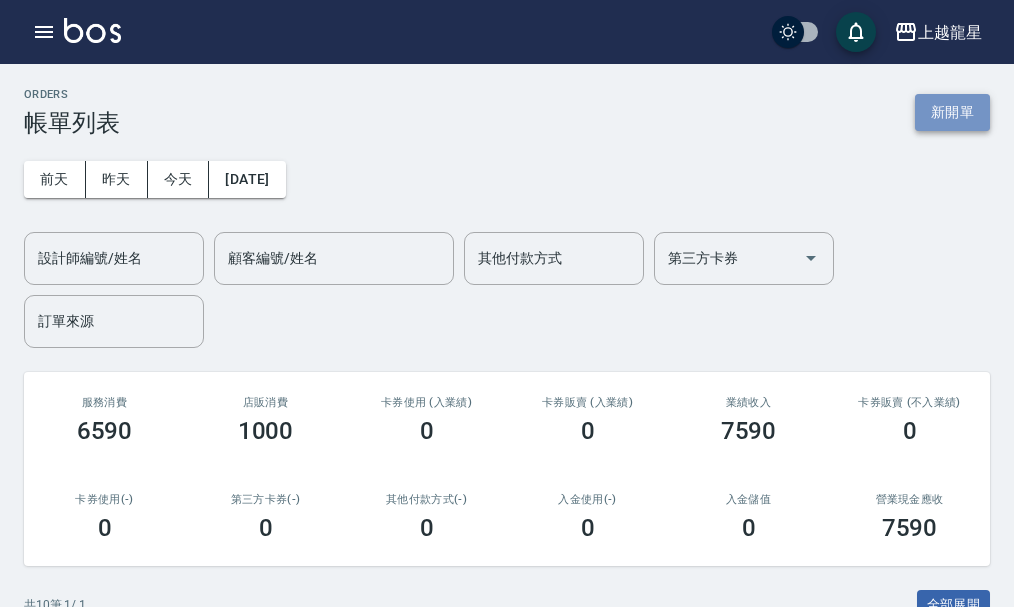 click on "新開單" at bounding box center (952, 112) 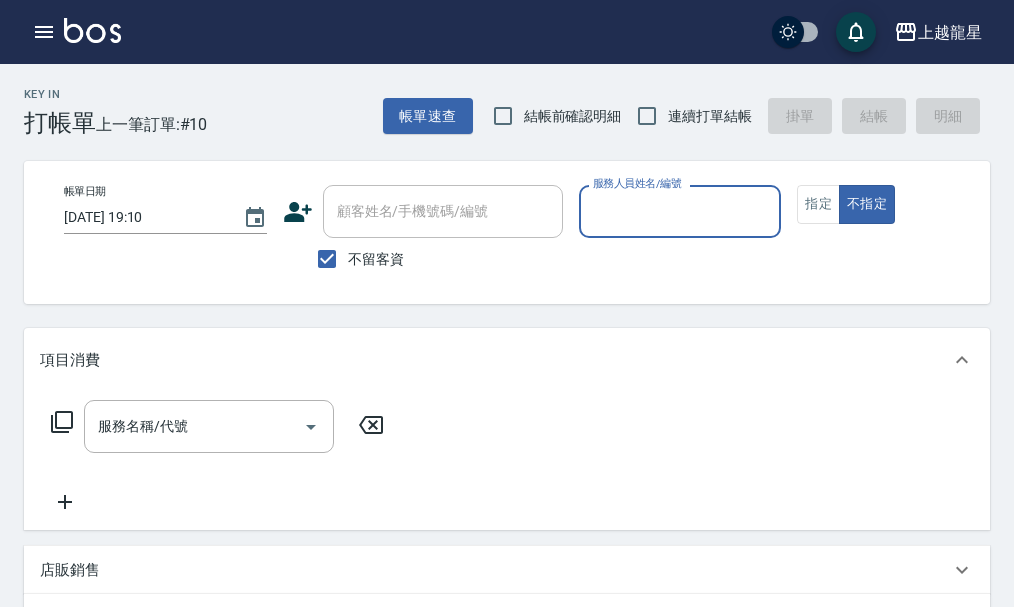 click on "不留客資" at bounding box center (376, 259) 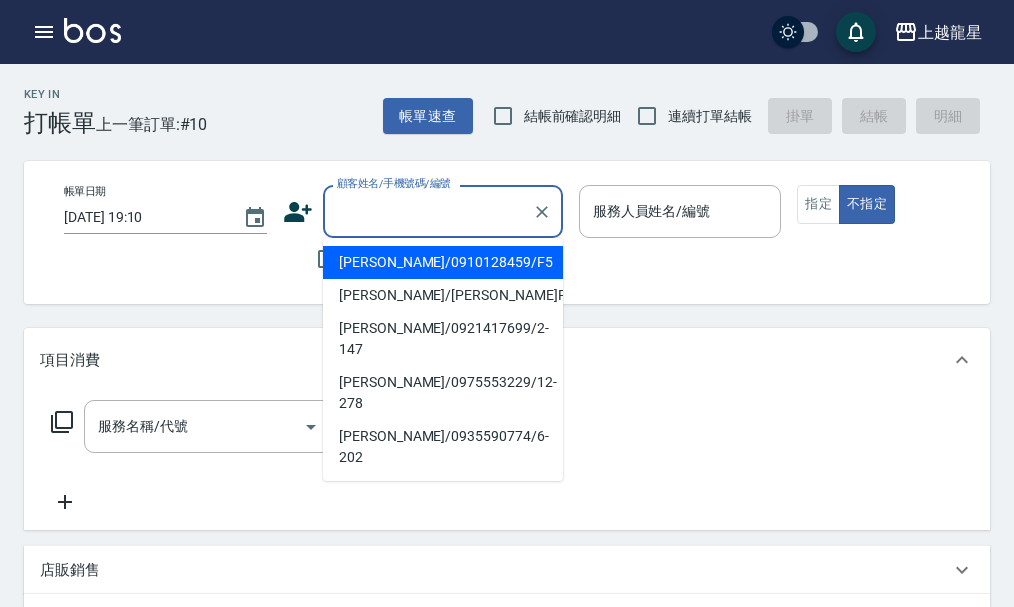 click on "顧客姓名/手機號碼/編號" at bounding box center (428, 211) 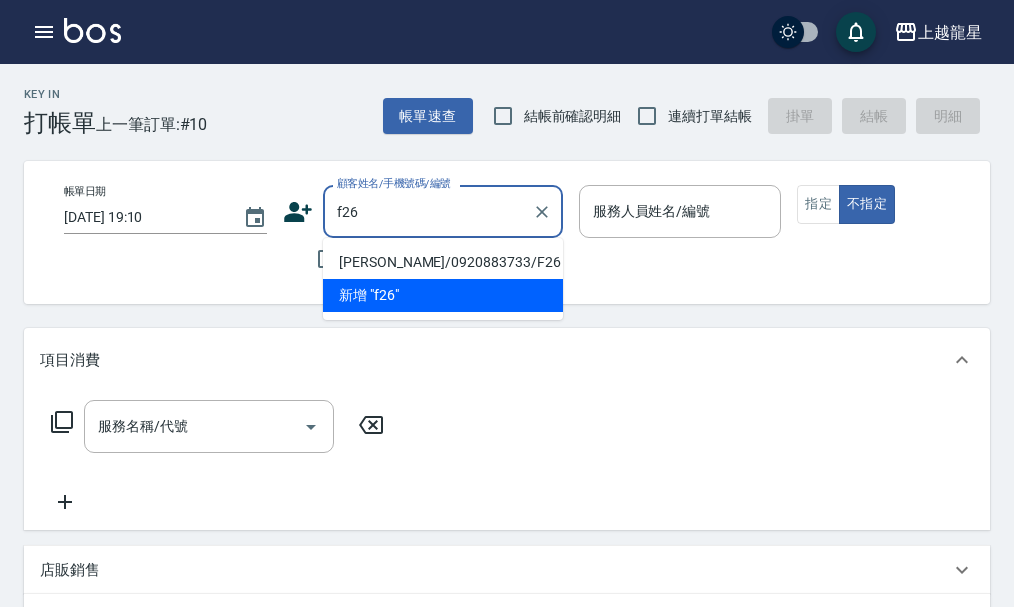 click on "[PERSON_NAME]/0920883733/F26" at bounding box center [443, 262] 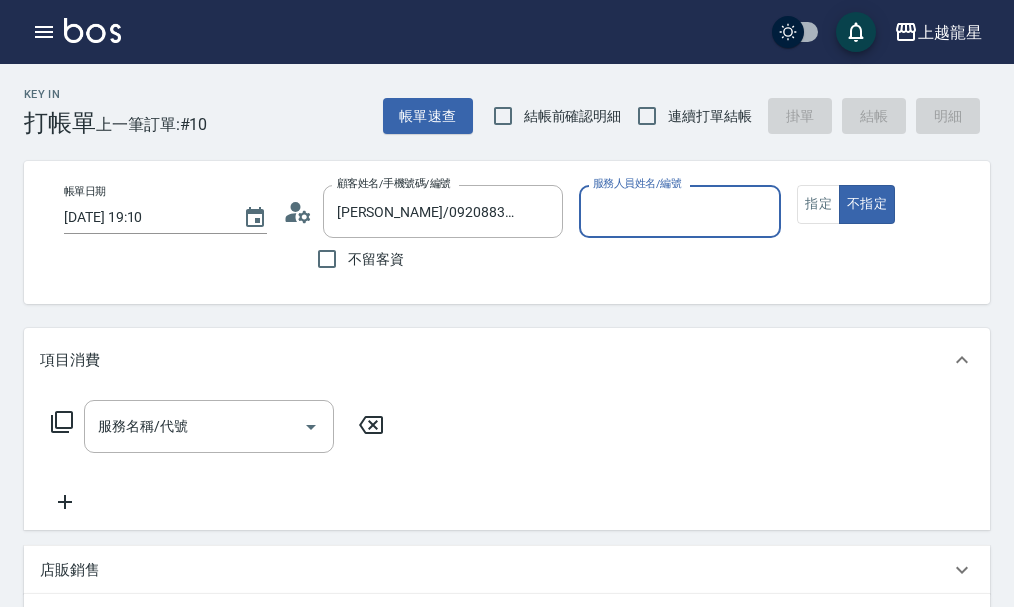 type on "馨華-6" 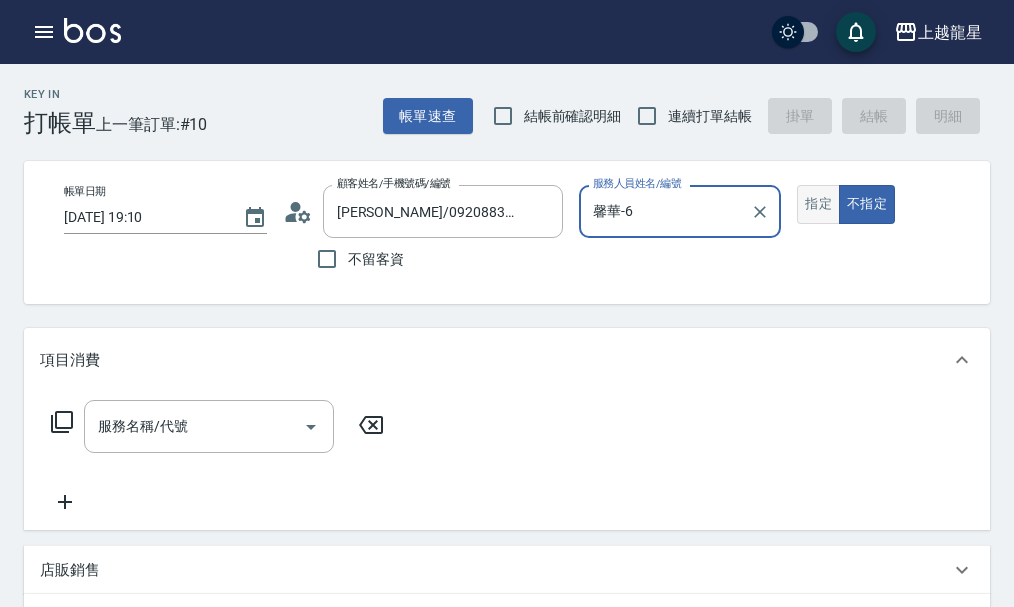 click on "指定" at bounding box center (818, 204) 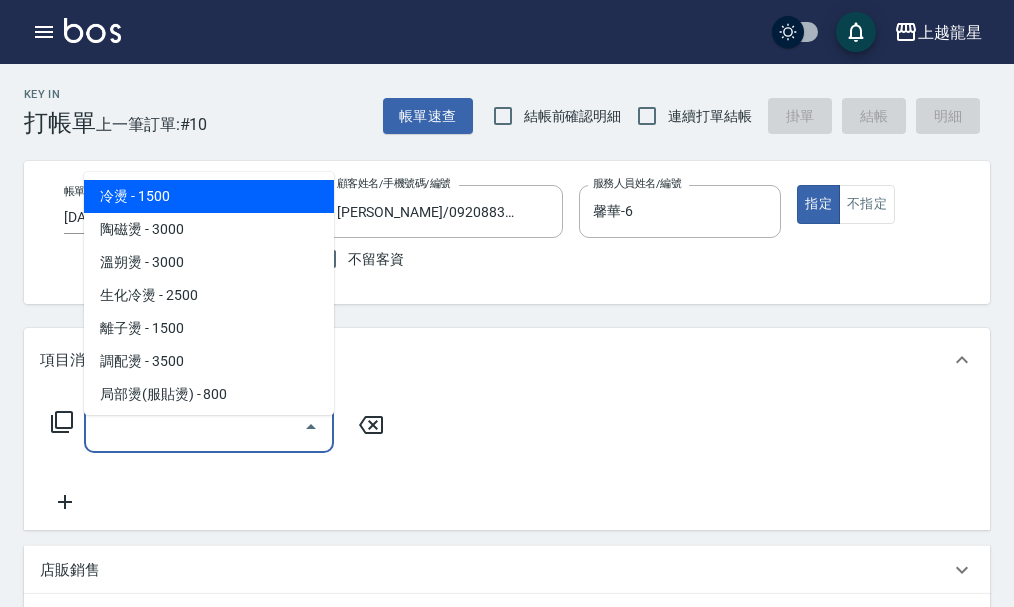click on "服務名稱/代號" at bounding box center [194, 426] 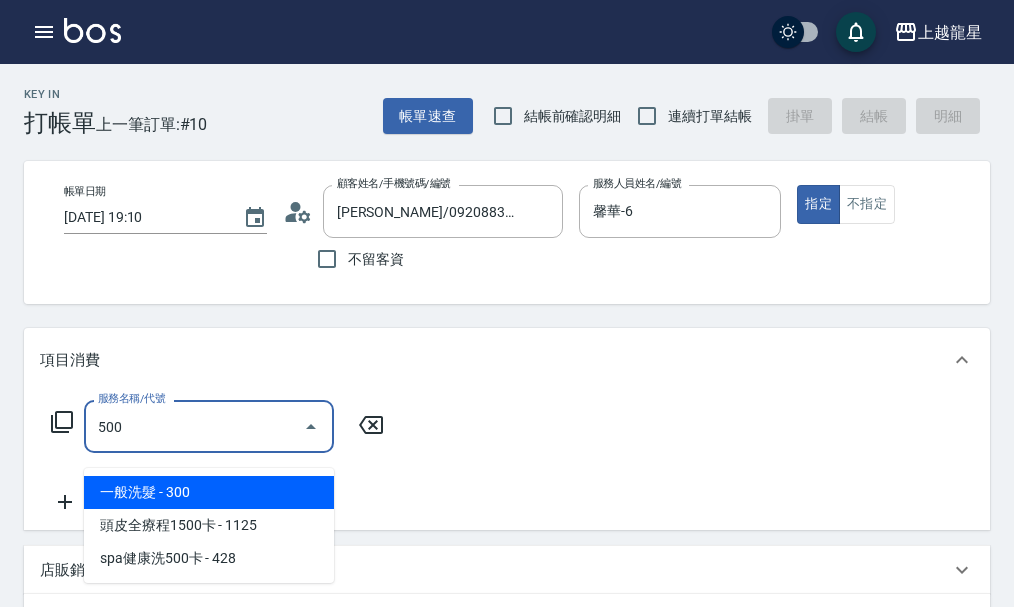 type on "一般洗髮(500)" 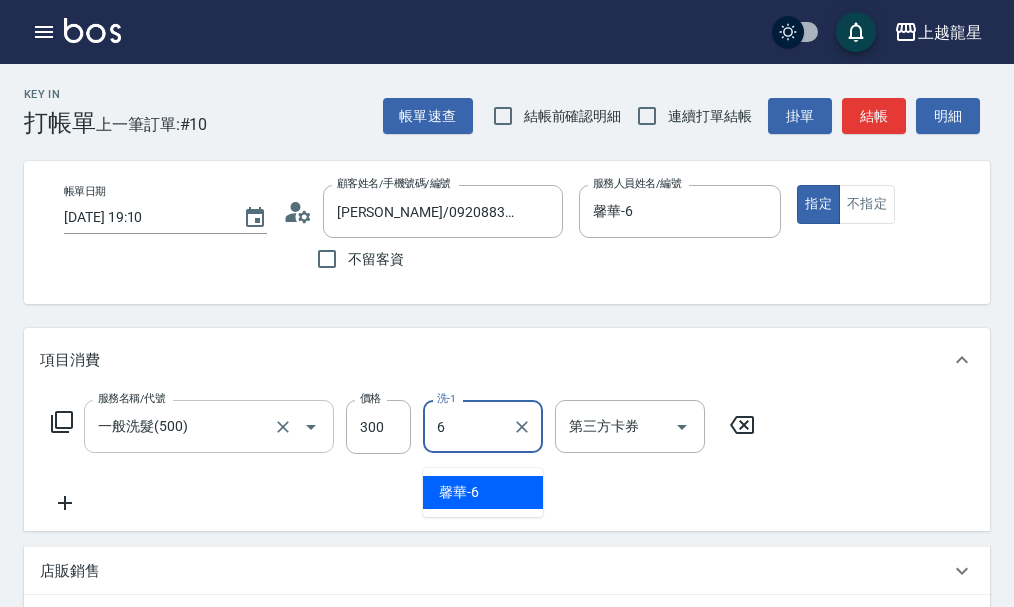 type on "馨華-6" 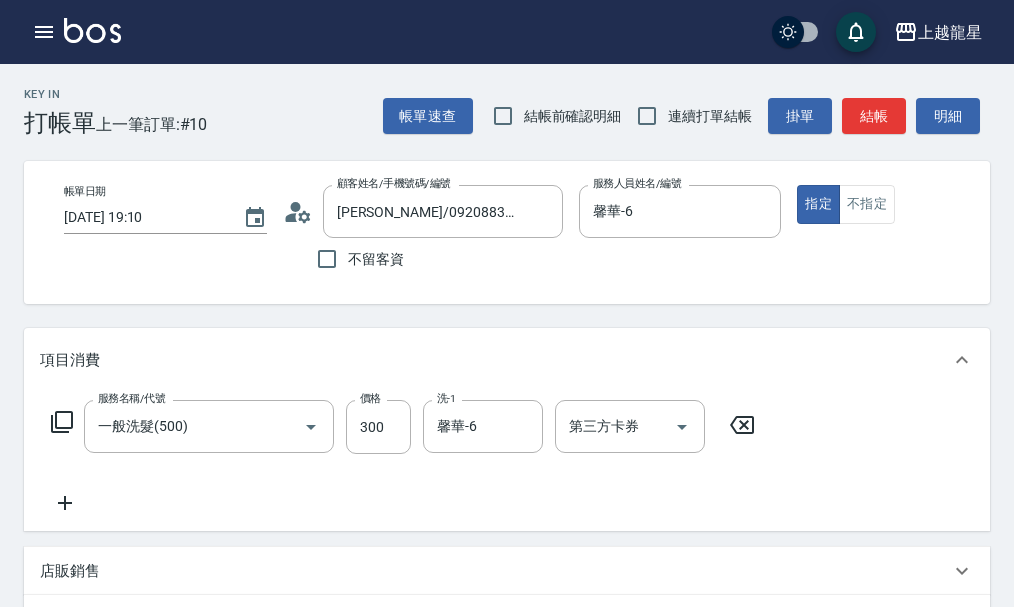 click on "帳單速查 結帳前確認明細 連續打單結帳 掛單 結帳 明細" at bounding box center (686, 116) 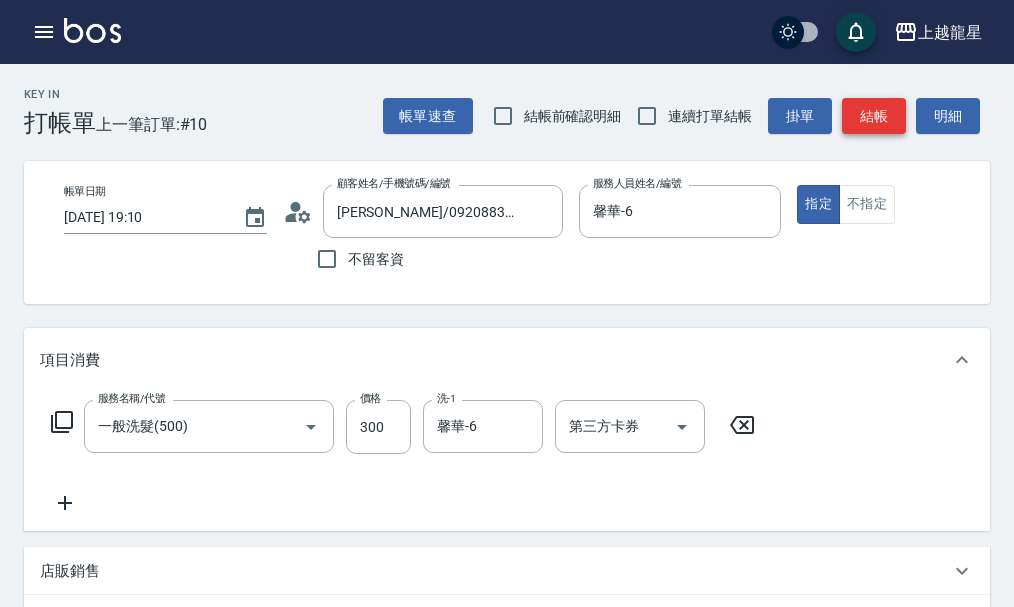 click on "結帳" at bounding box center [874, 116] 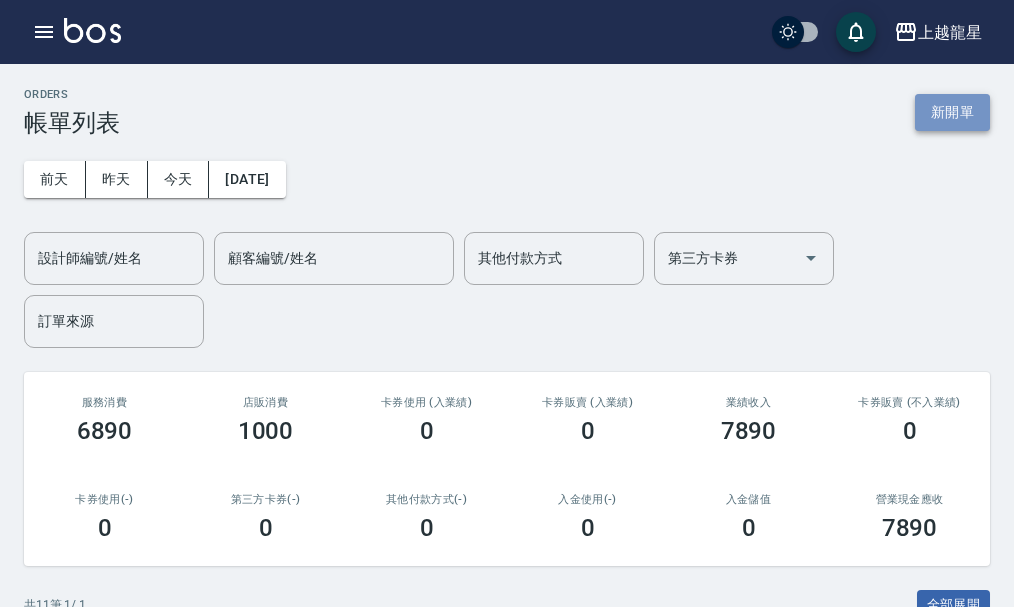 click on "新開單" at bounding box center (952, 112) 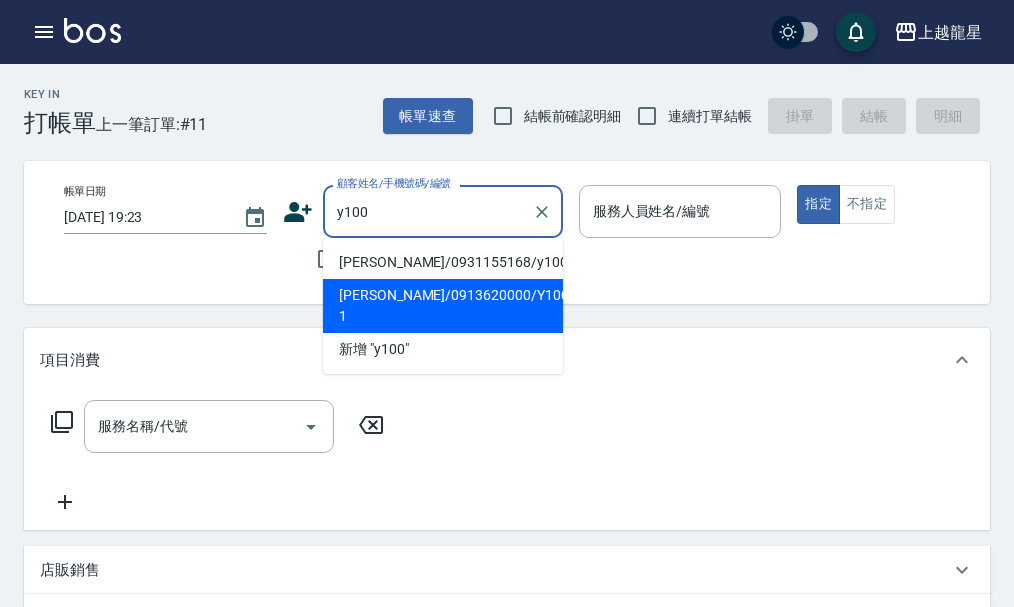 click on "[PERSON_NAME]/0913620000/Y100-1" at bounding box center (443, 306) 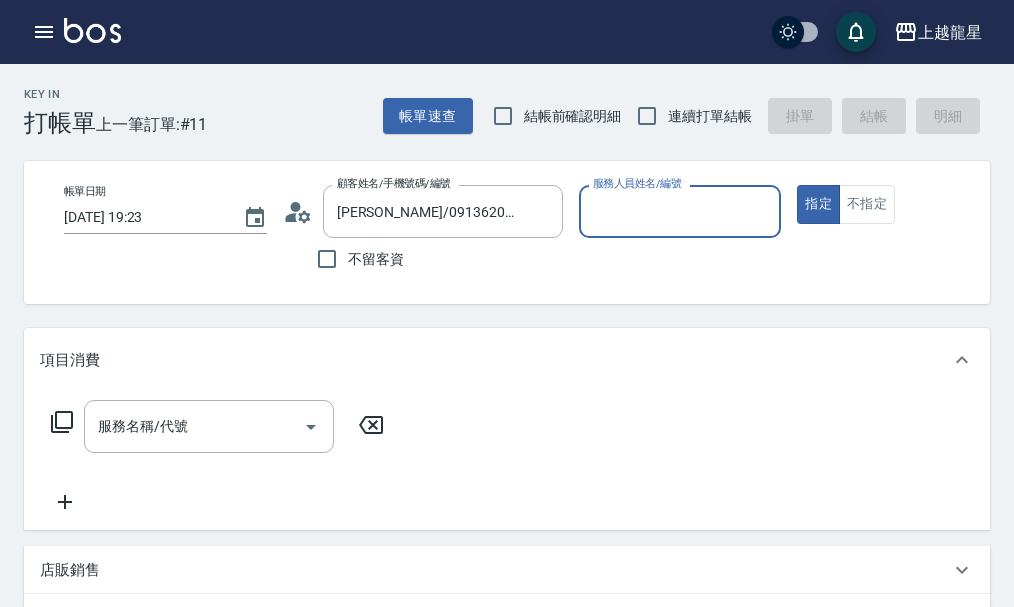 type on "淑雲-25" 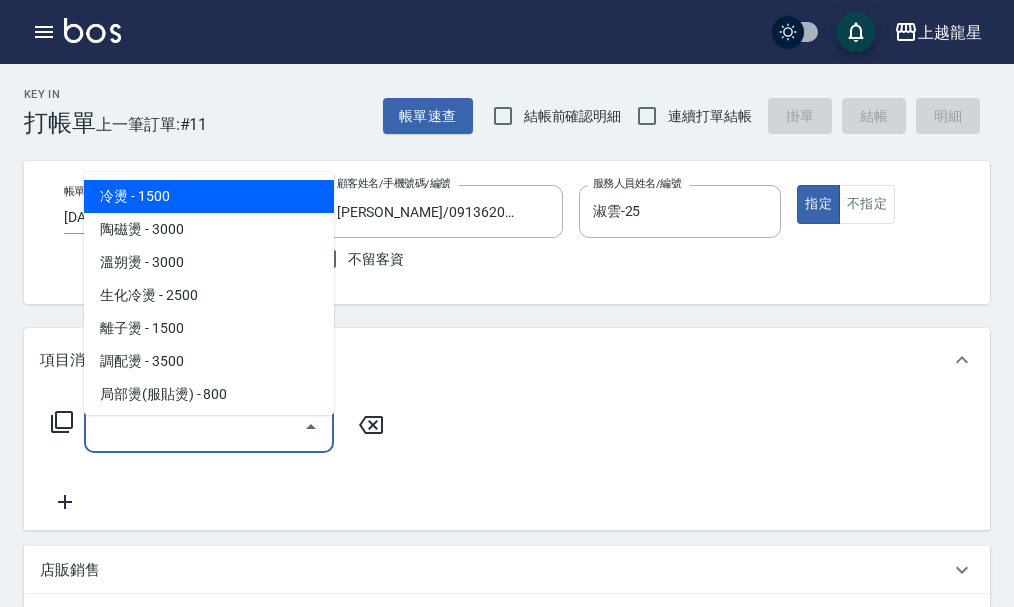 click on "服務名稱/代號" at bounding box center (194, 426) 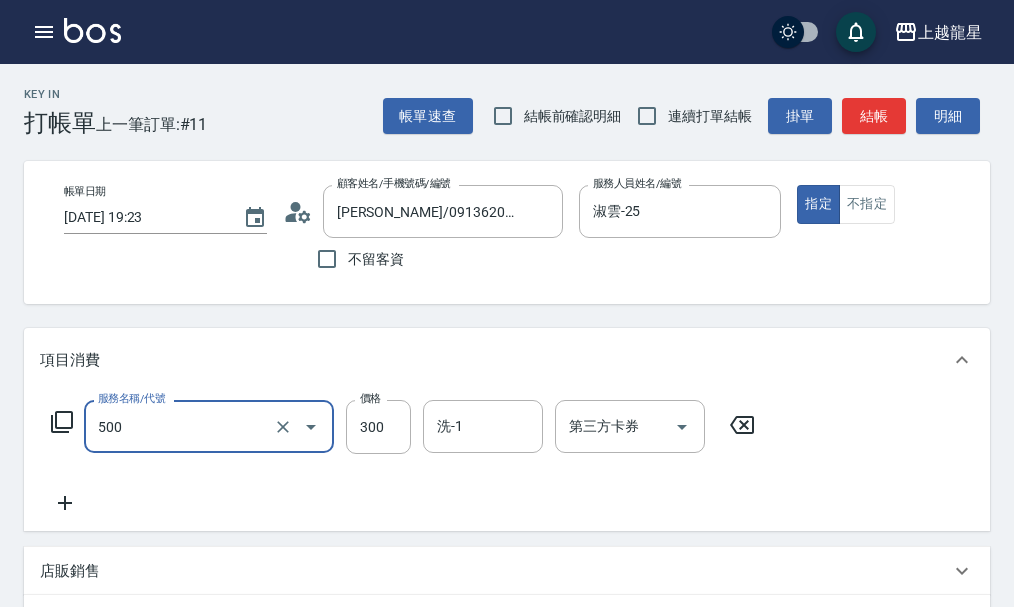 type on "一般洗髮(500)" 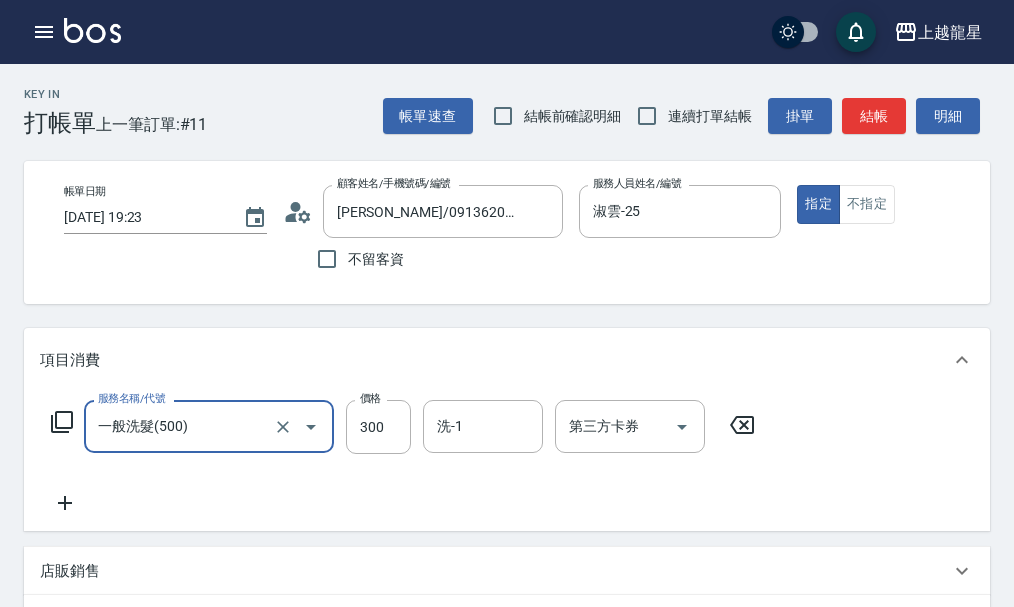 click 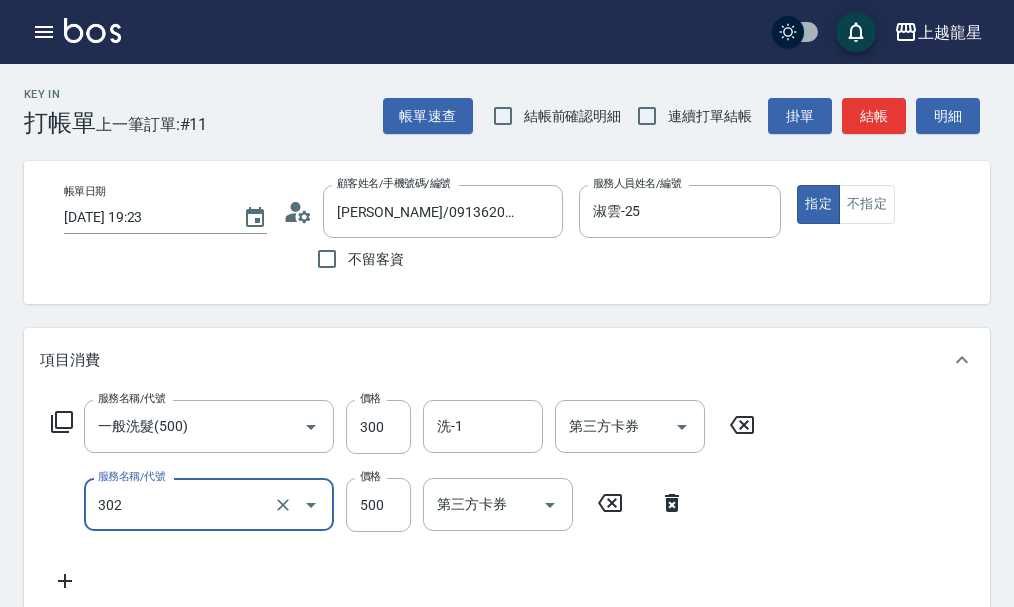 type on "剪髮(302)" 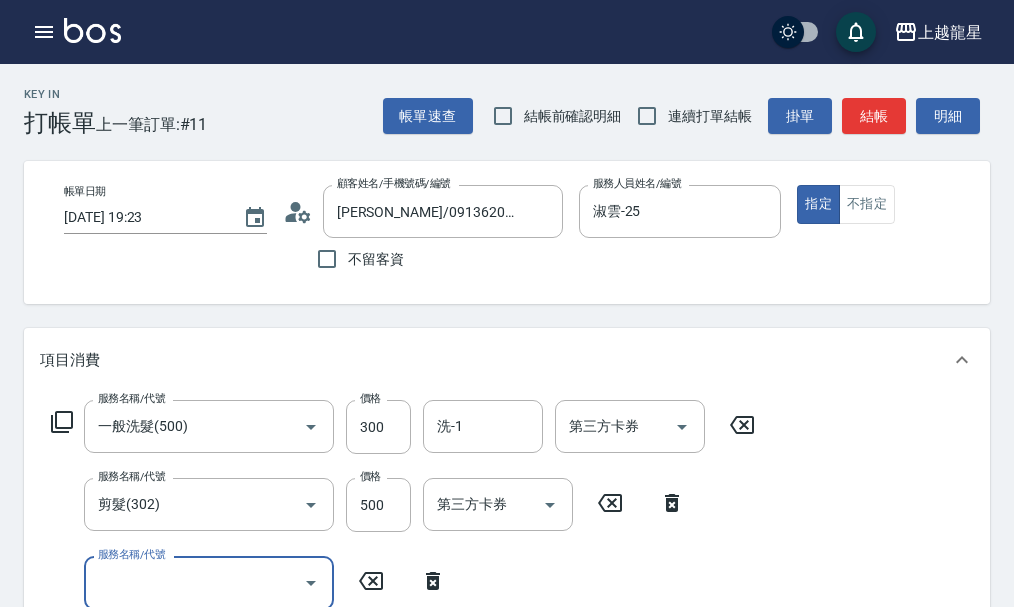 scroll, scrollTop: 9, scrollLeft: 0, axis: vertical 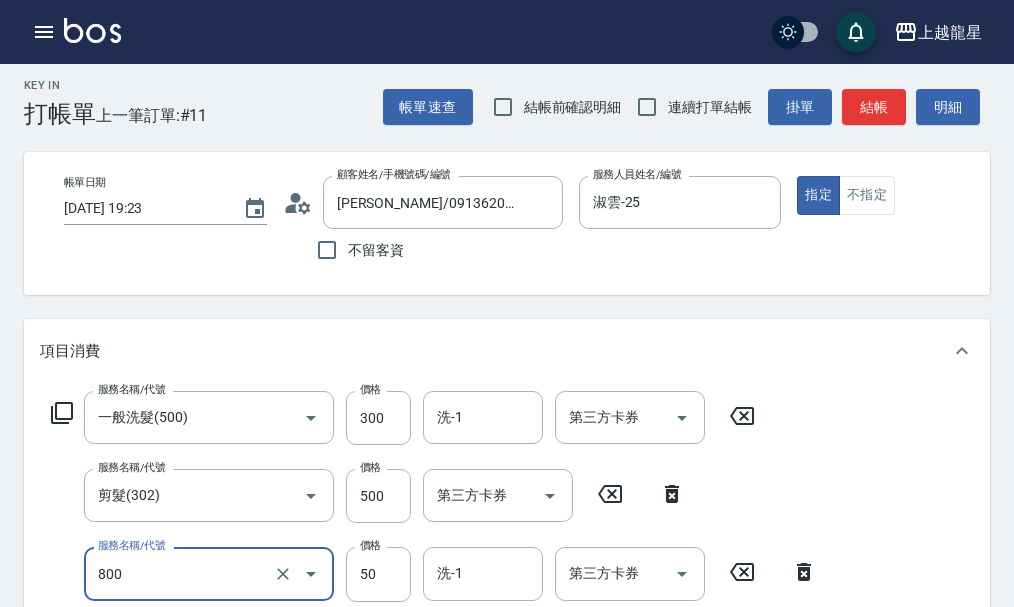 type on "快速修護(800)" 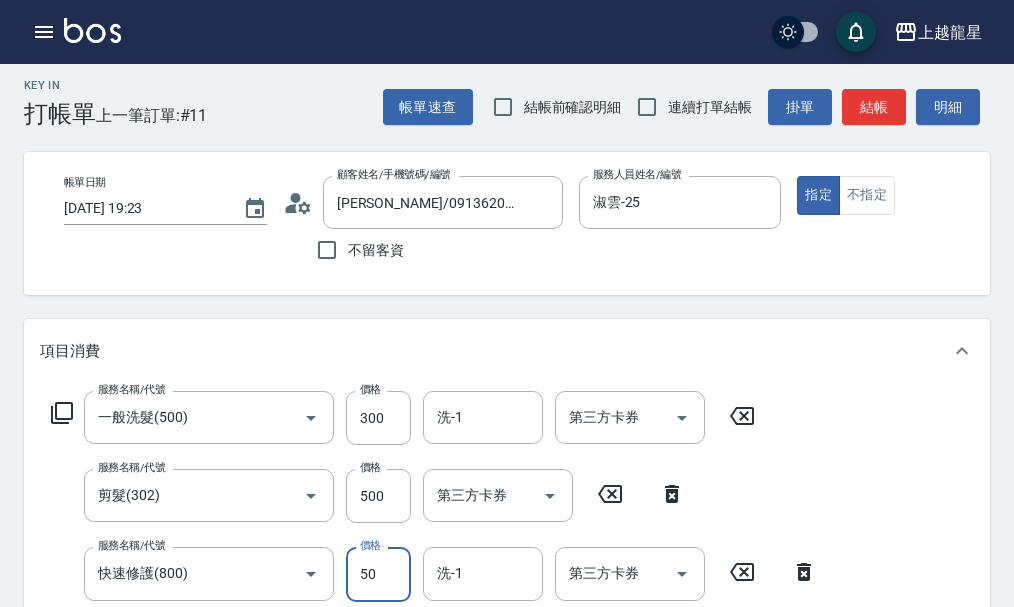 scroll, scrollTop: 19, scrollLeft: 0, axis: vertical 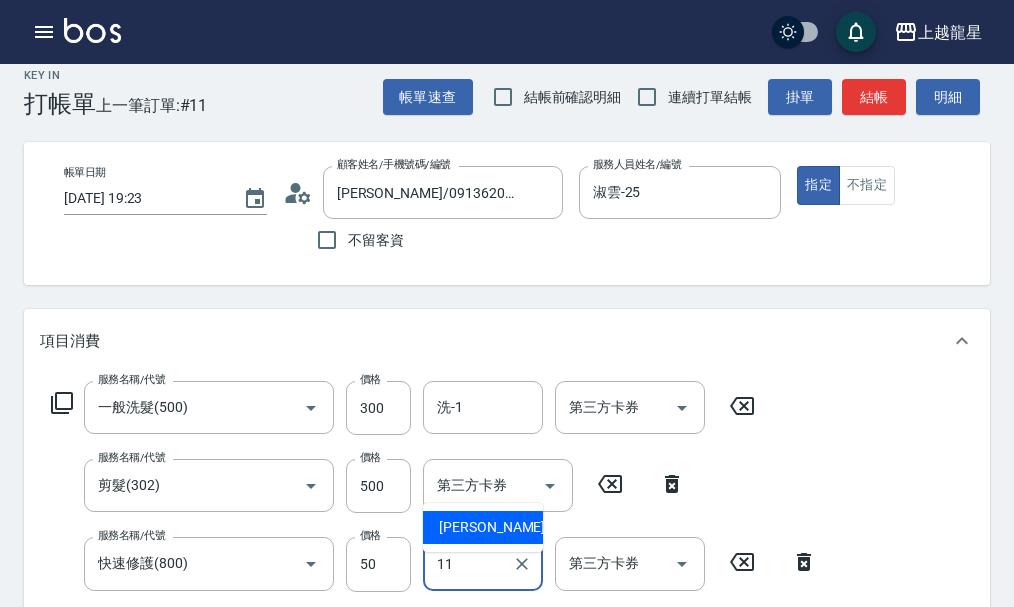 type on "潘潘-11" 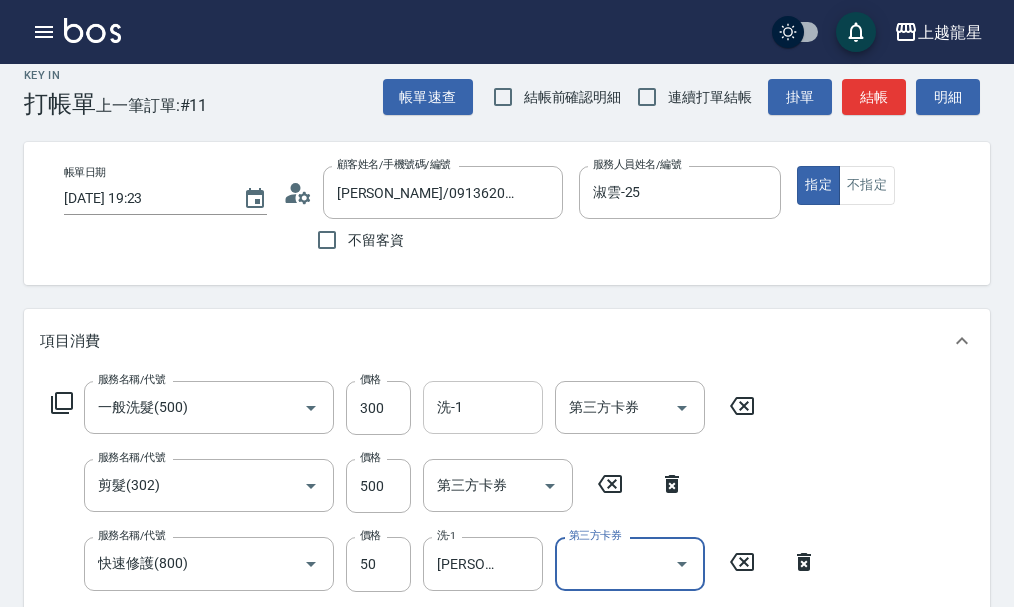 drag, startPoint x: 481, startPoint y: 423, endPoint x: 481, endPoint y: 411, distance: 12 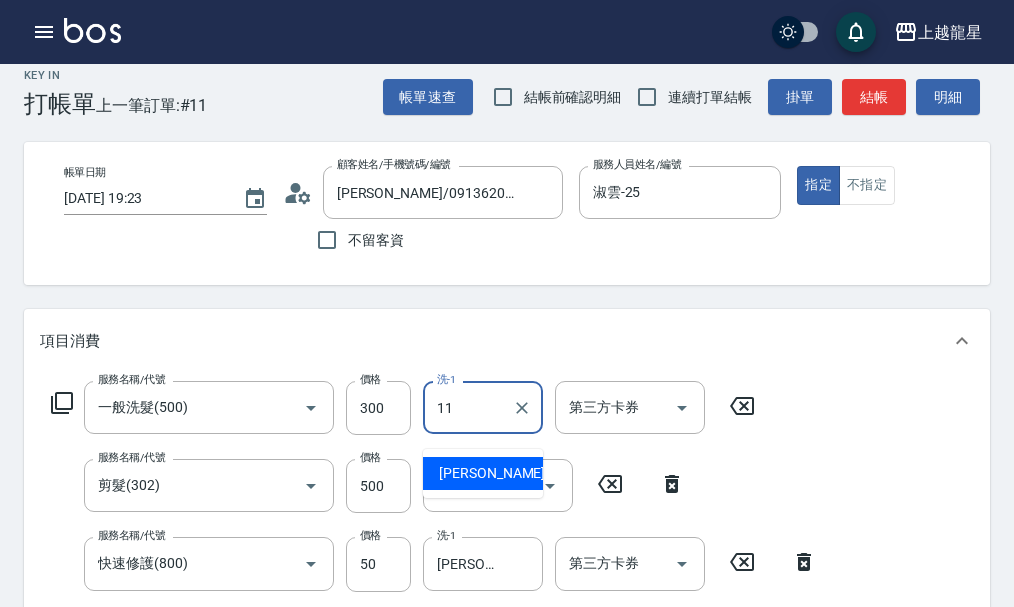 type on "潘潘-11" 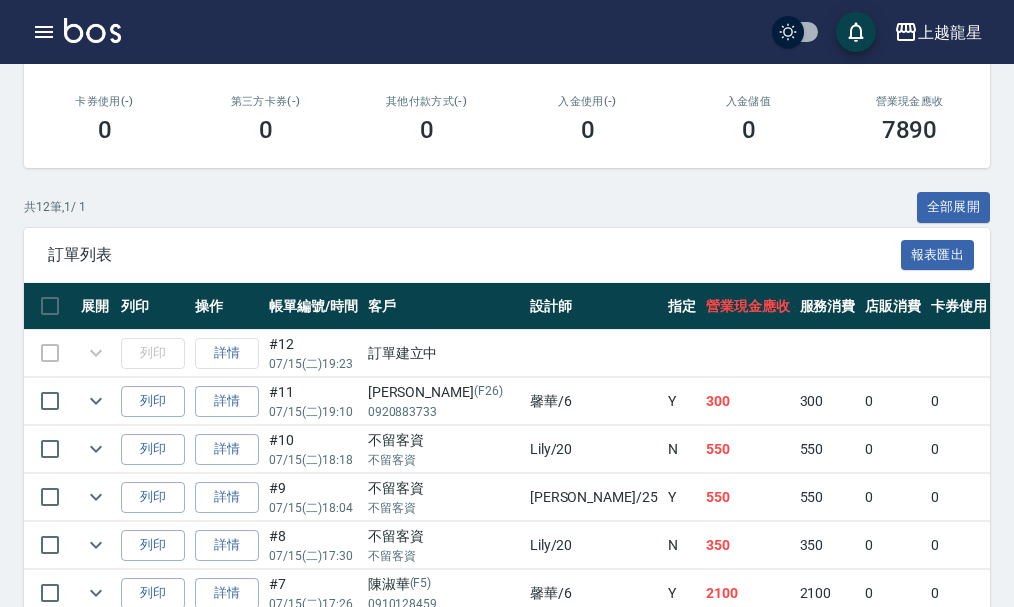 scroll, scrollTop: 400, scrollLeft: 0, axis: vertical 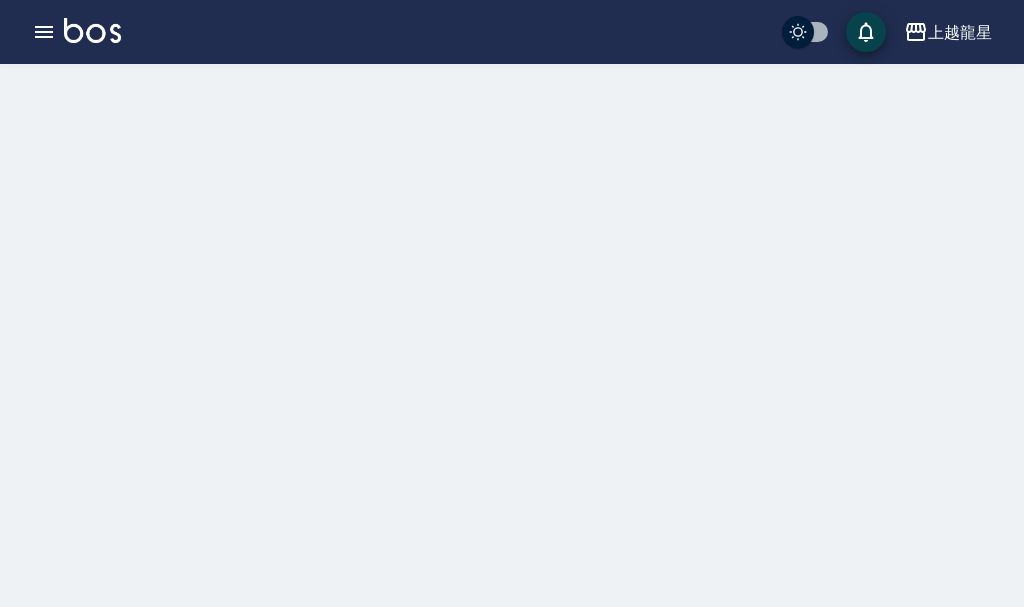 click at bounding box center (92, 30) 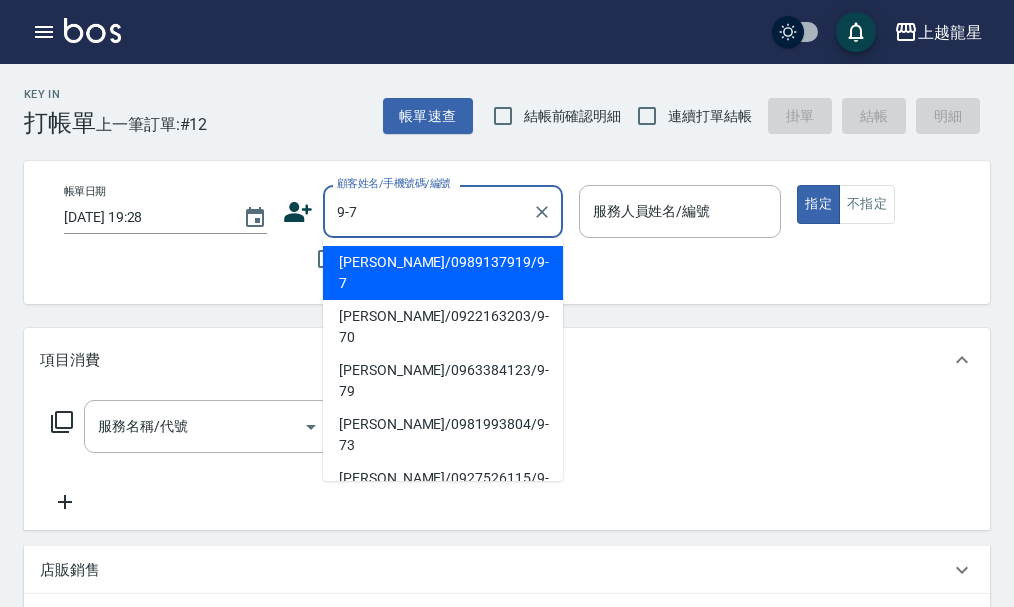 click on "[PERSON_NAME]/0989137919/9-7" at bounding box center (443, 273) 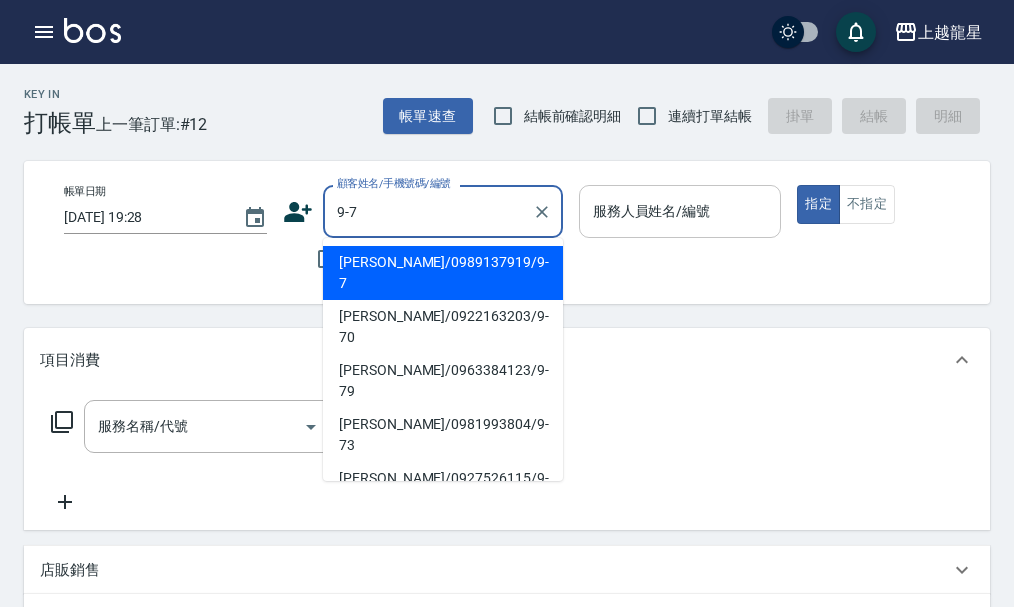 type on "[PERSON_NAME]/0989137919/9-7" 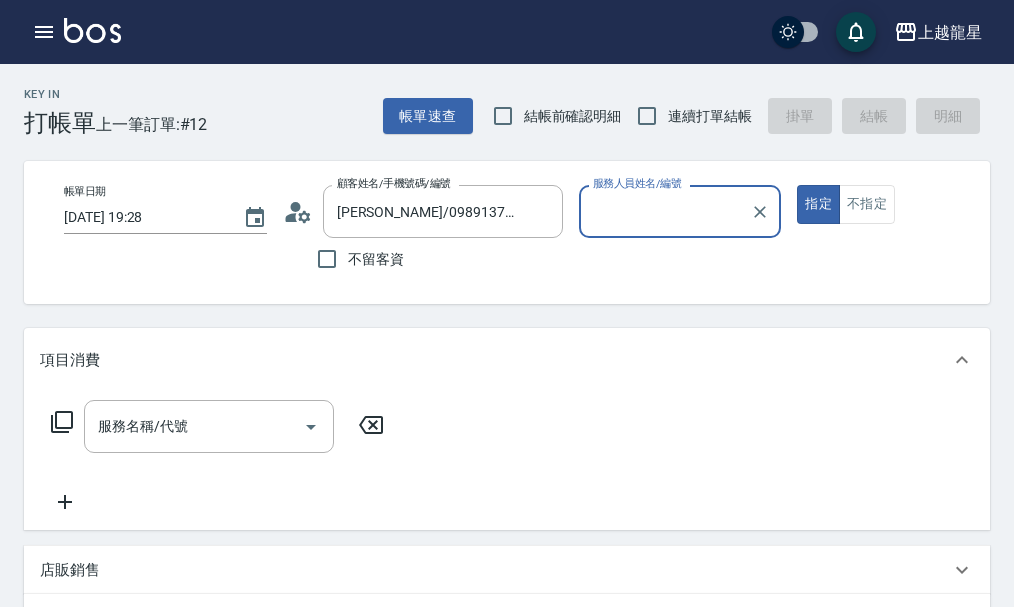 type on "雅君-7" 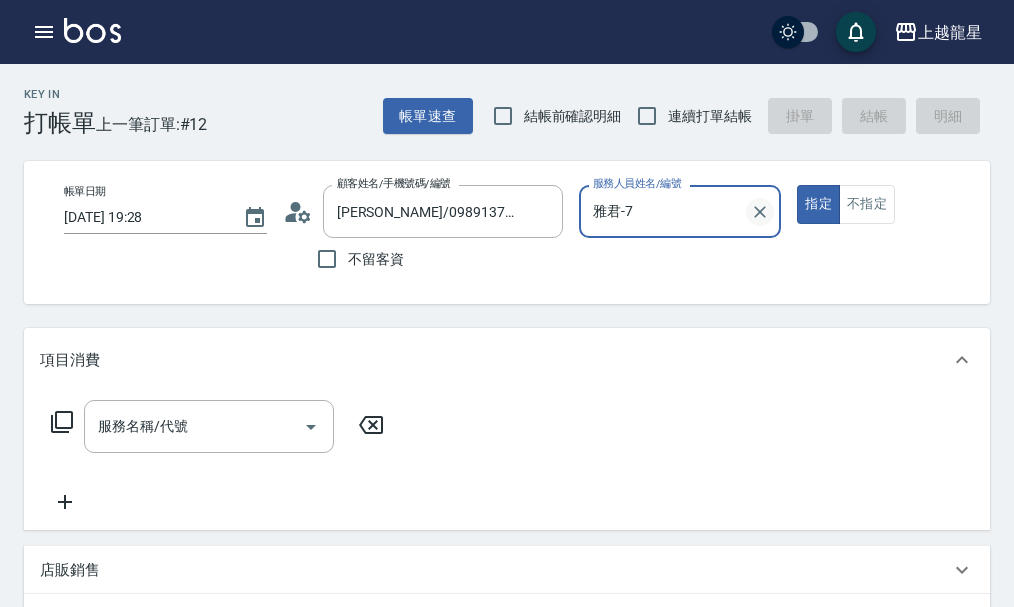 click 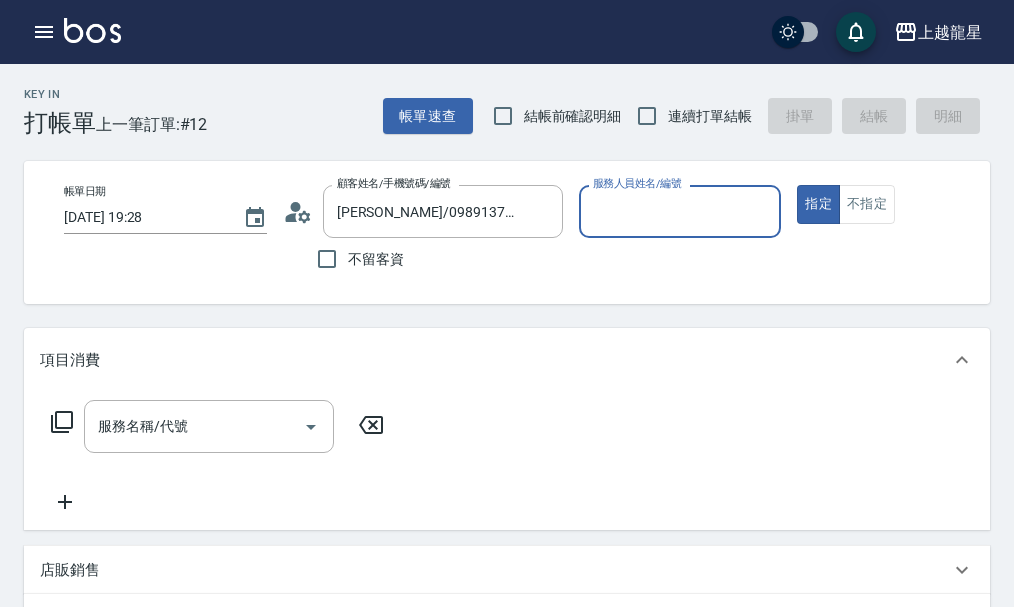 click on "服務人員姓名/編號" at bounding box center (680, 211) 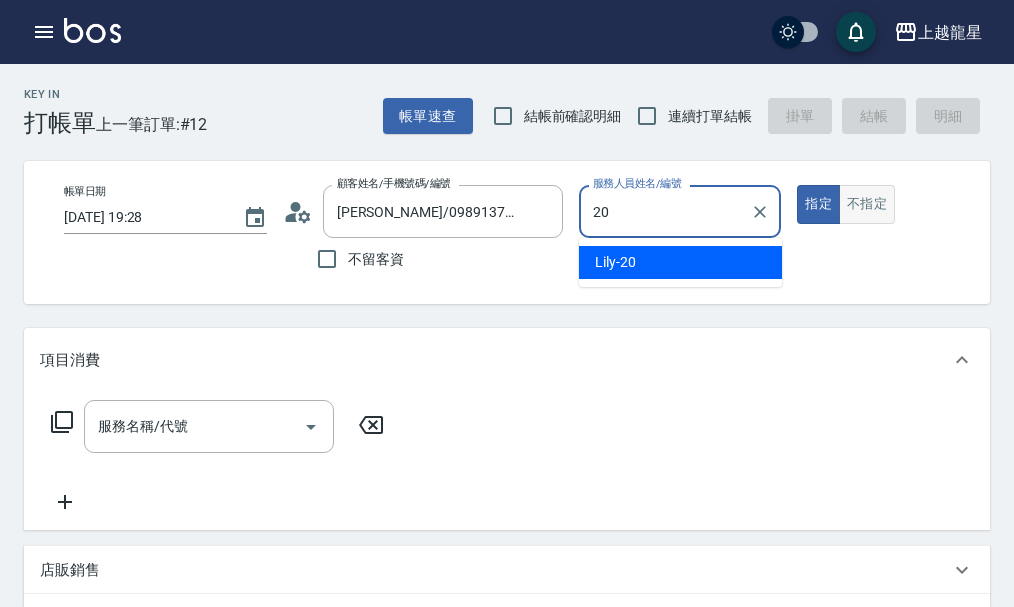 type on "Lily-20" 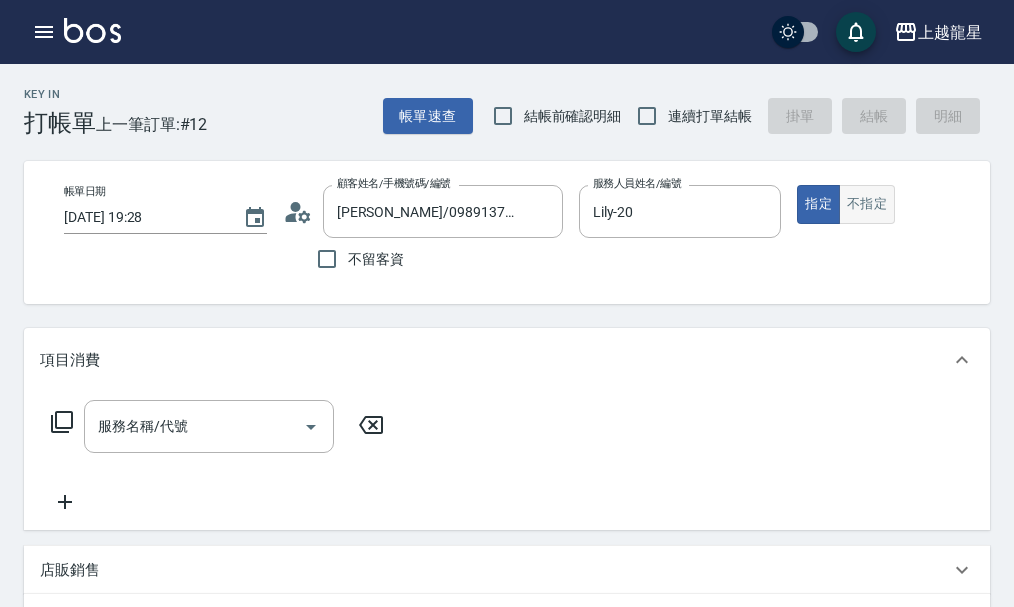 type on "true" 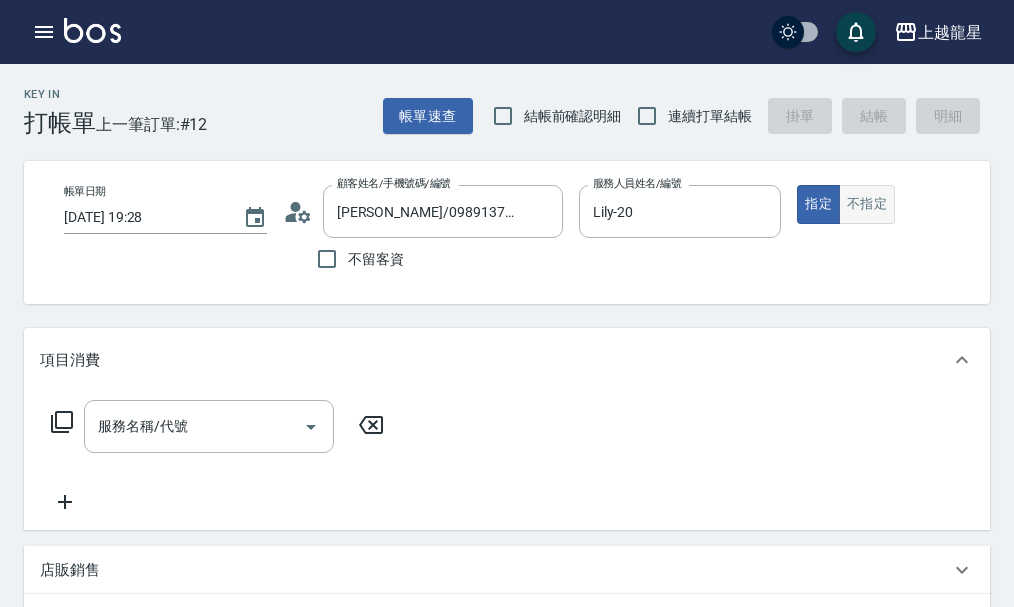 type on "false" 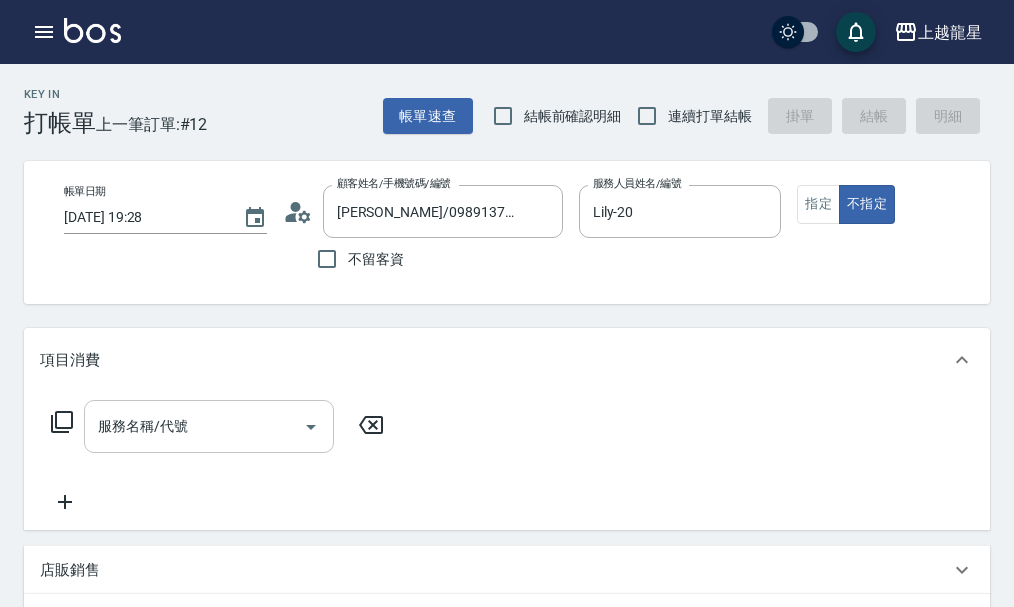 click on "服務名稱/代號" at bounding box center (194, 426) 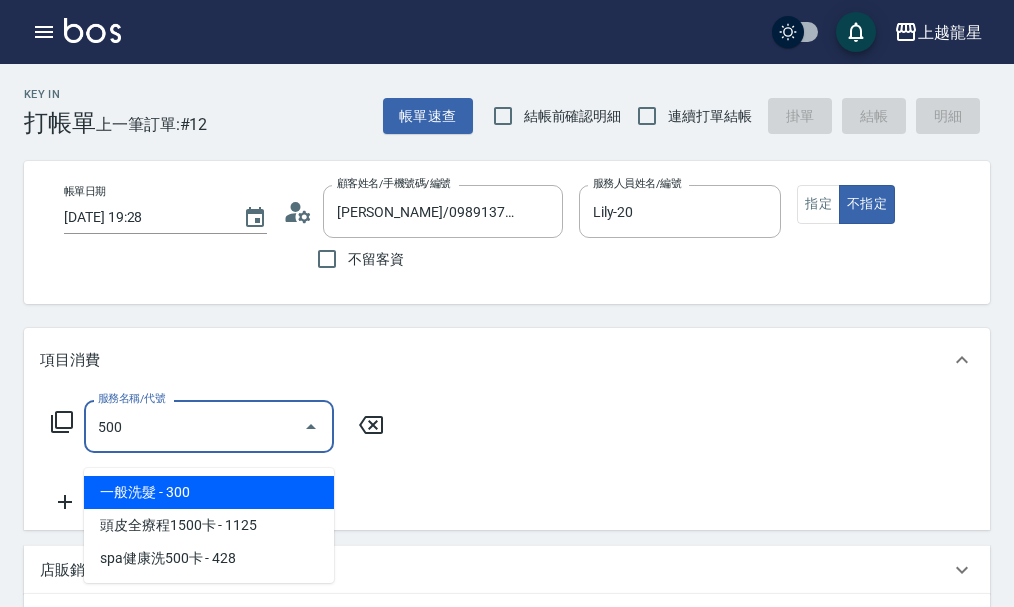 type on "一般洗髮(500)" 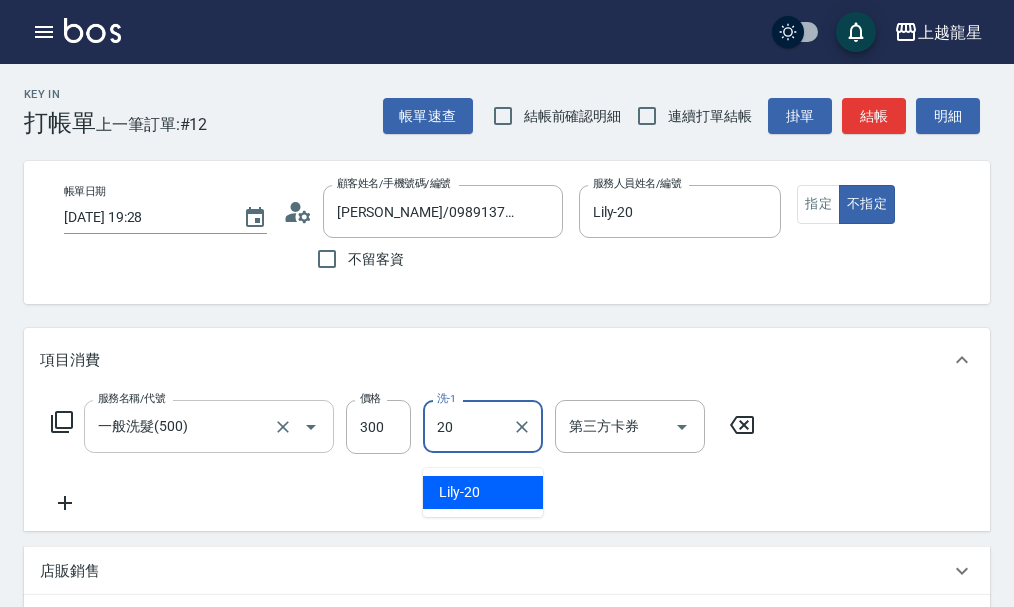 type on "Lily-20" 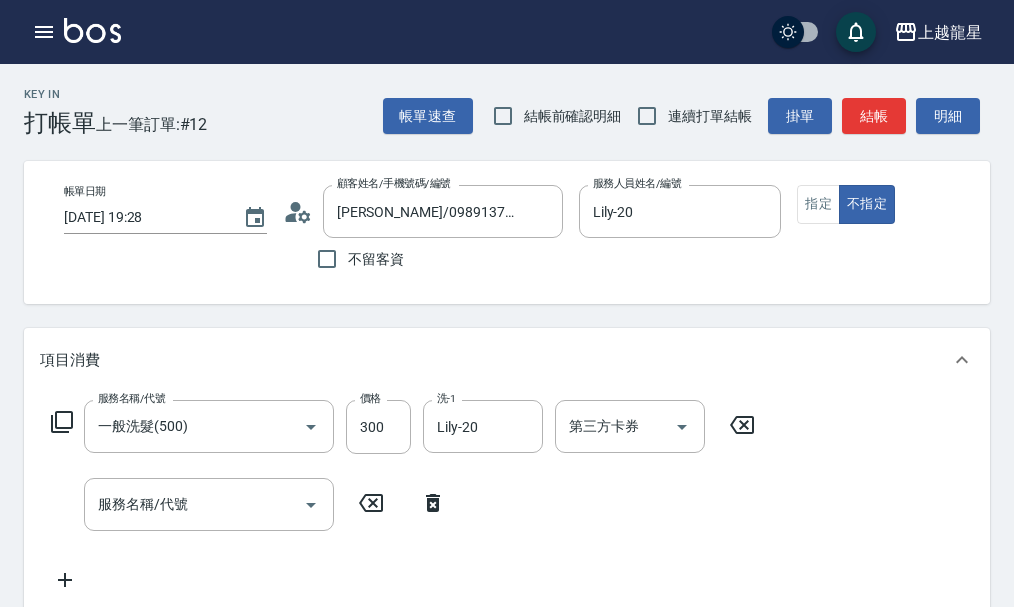 click 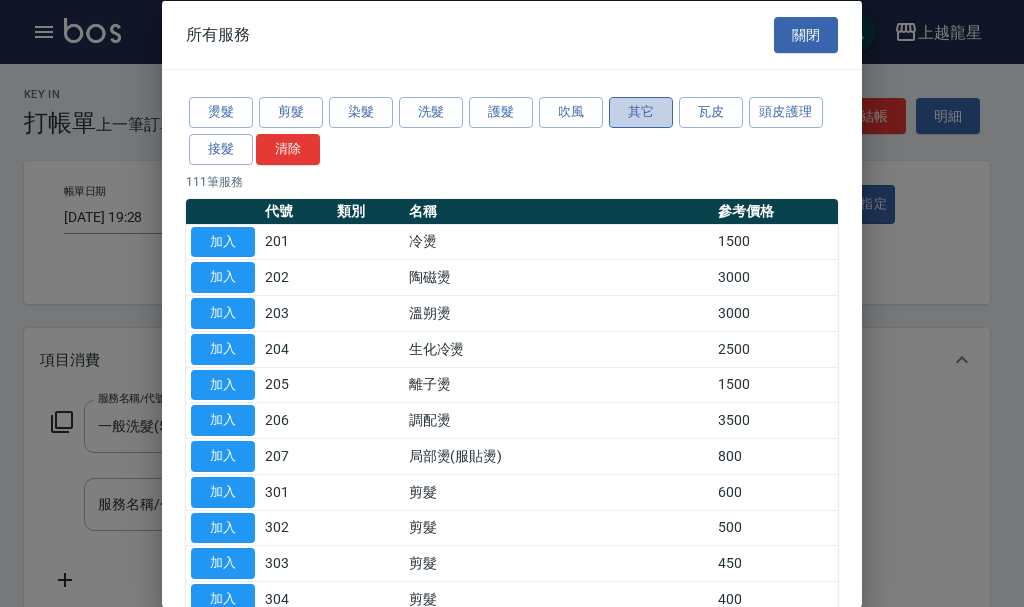 click on "其它" at bounding box center (641, 112) 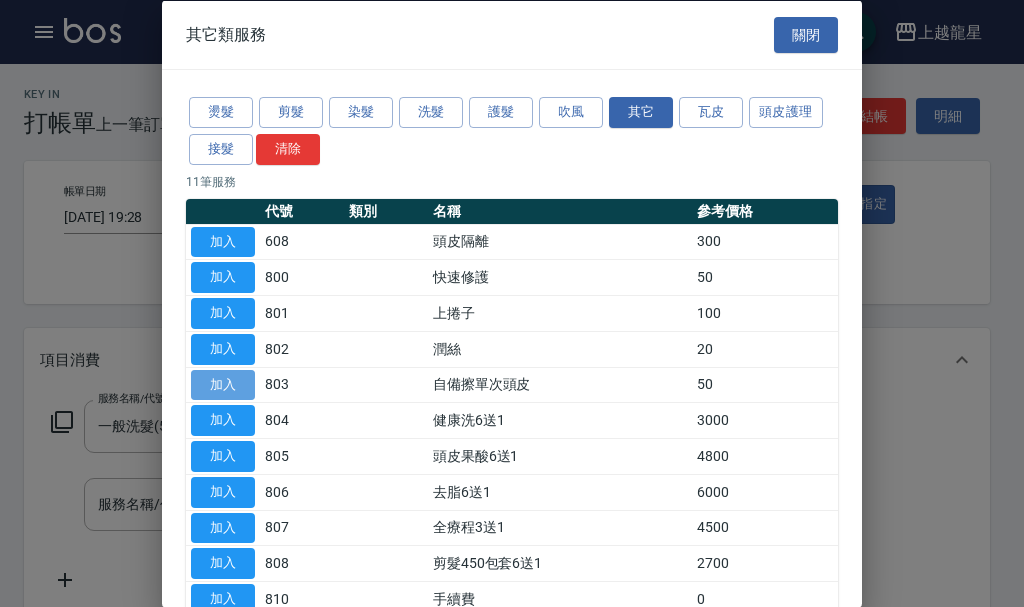 click on "加入" at bounding box center [223, 384] 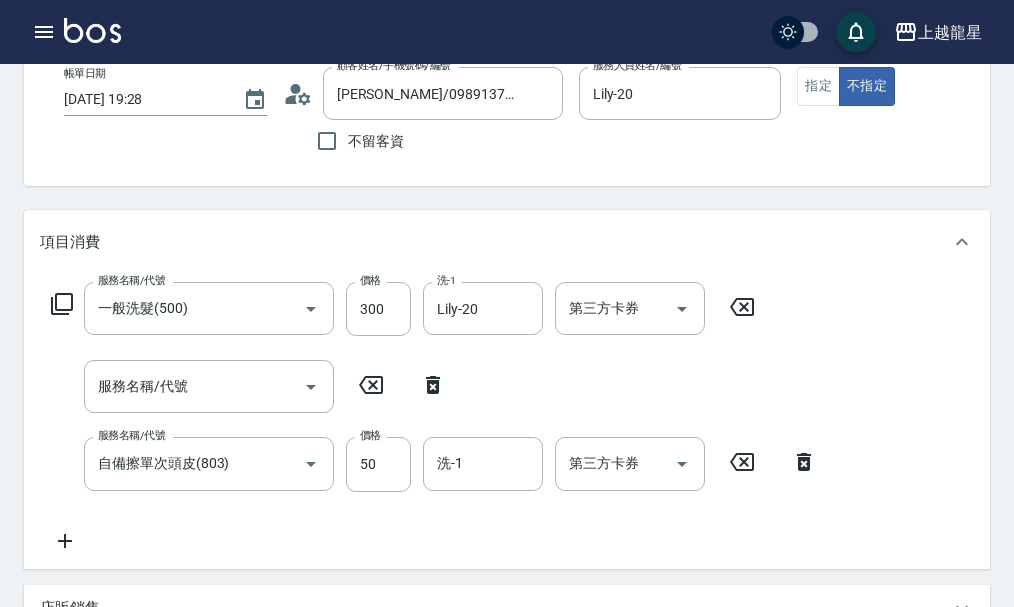 scroll, scrollTop: 208, scrollLeft: 0, axis: vertical 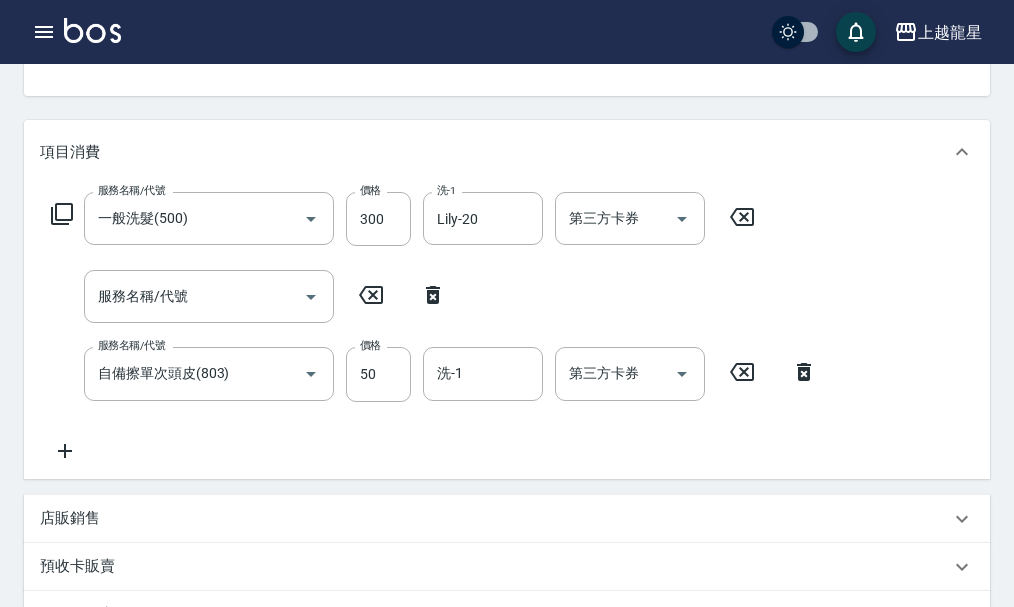 click 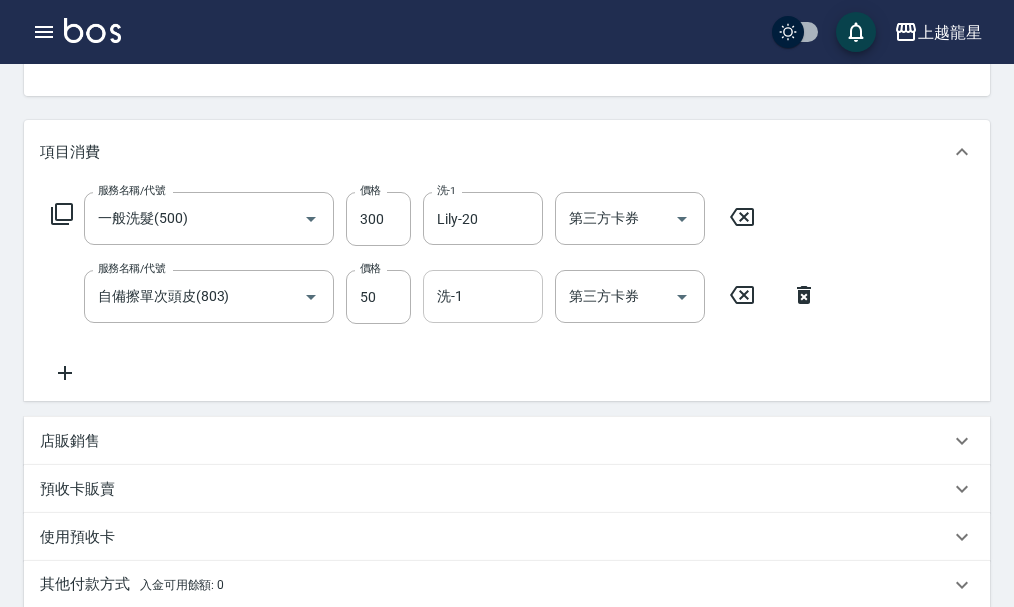 click on "洗-1" at bounding box center (483, 296) 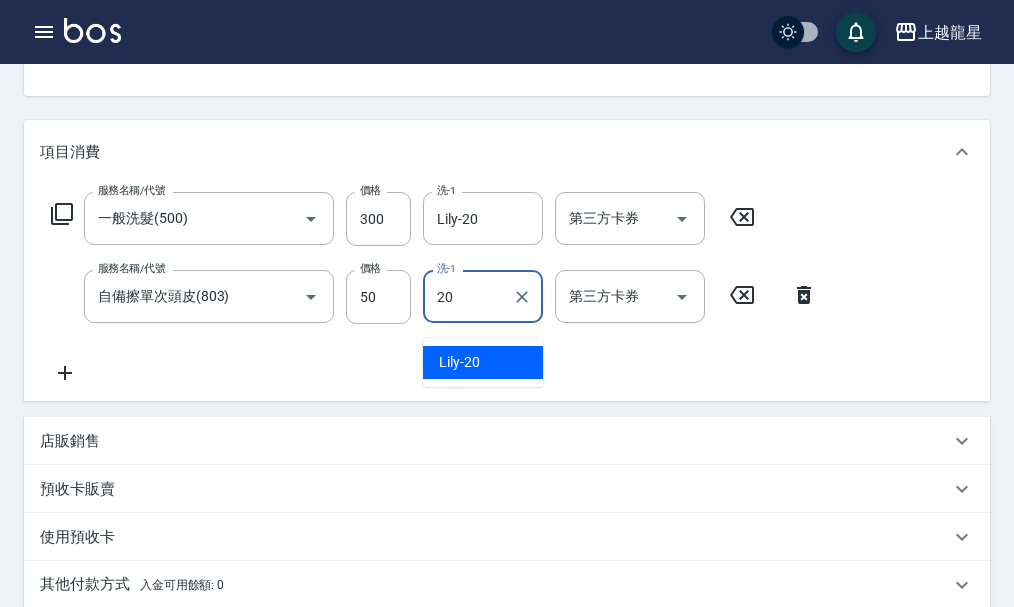 type on "Lily-20" 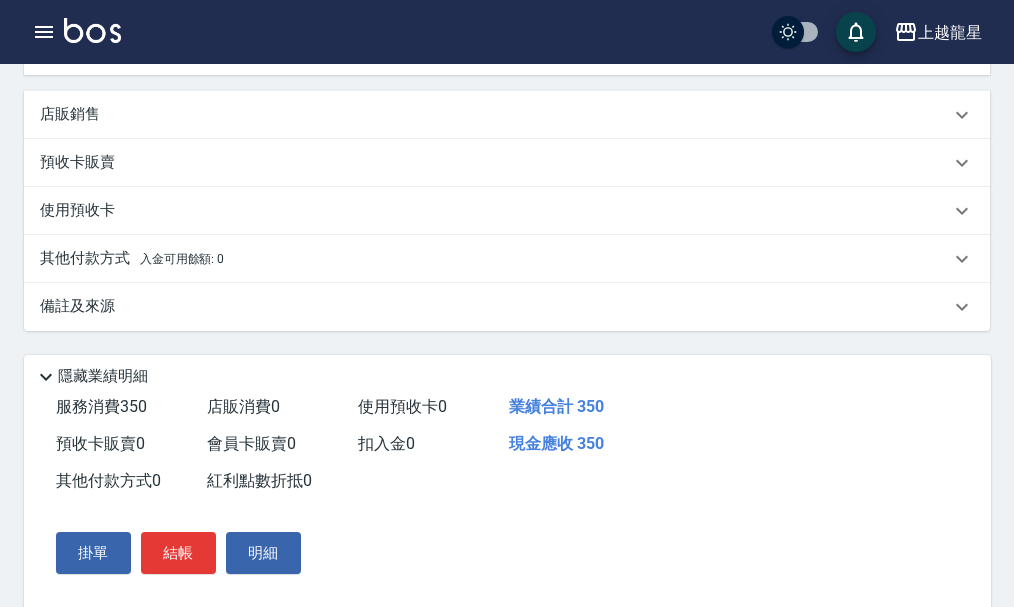 scroll, scrollTop: 683, scrollLeft: 0, axis: vertical 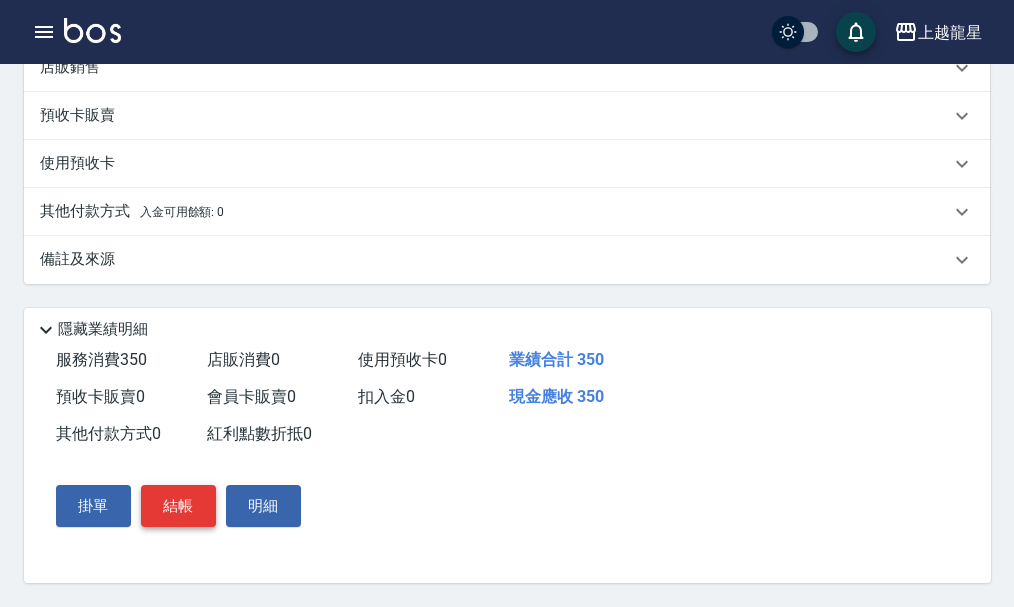 click on "結帳" at bounding box center (178, 506) 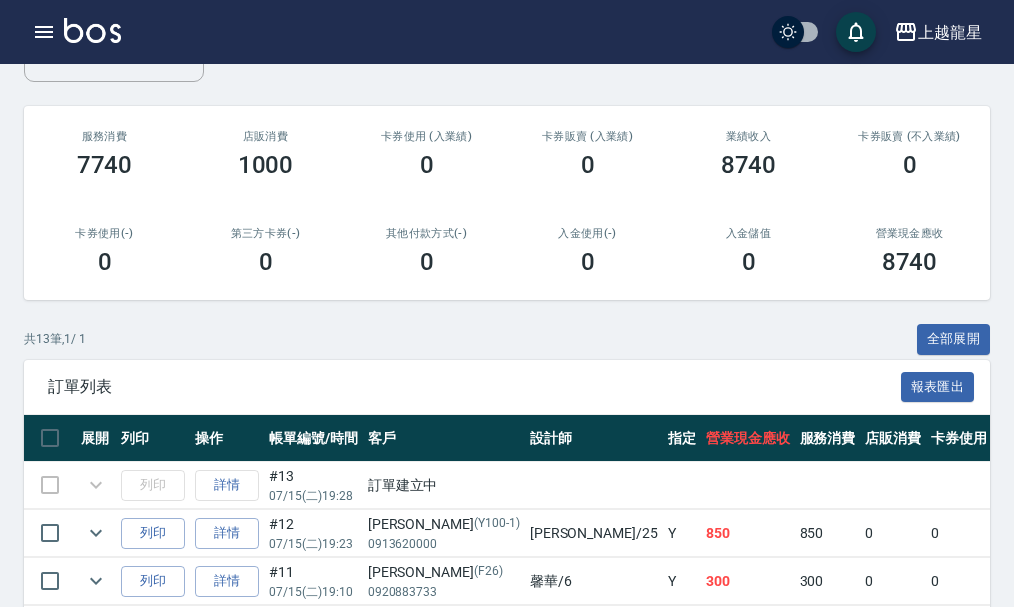 scroll, scrollTop: 300, scrollLeft: 0, axis: vertical 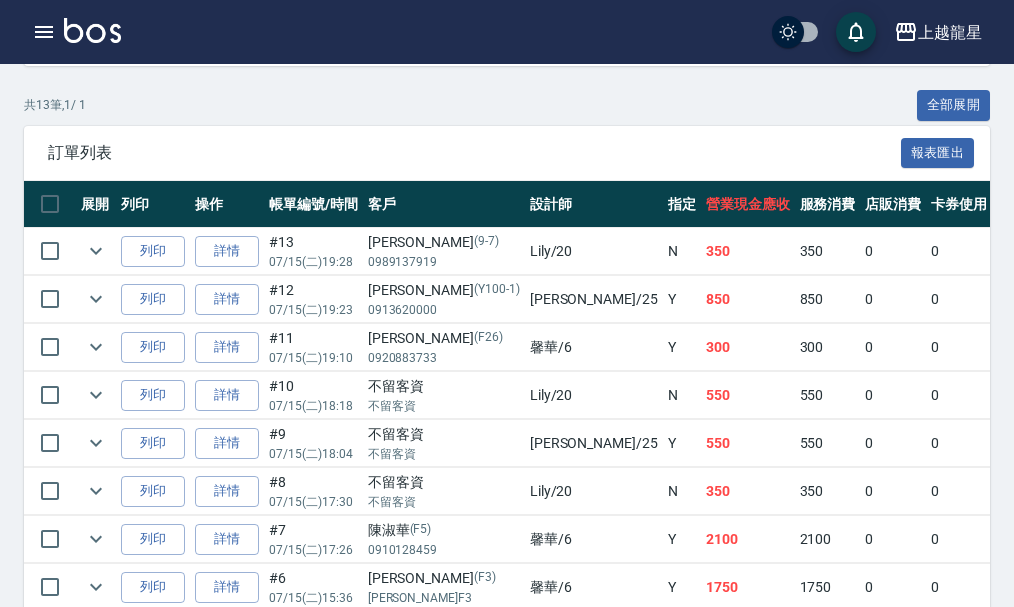 click at bounding box center [92, 30] 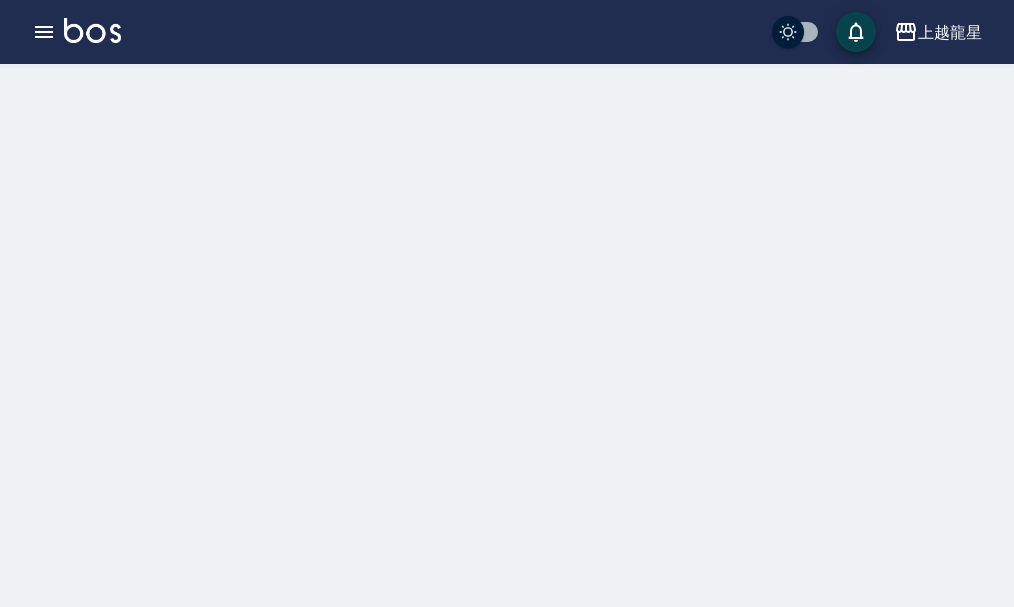 scroll, scrollTop: 0, scrollLeft: 0, axis: both 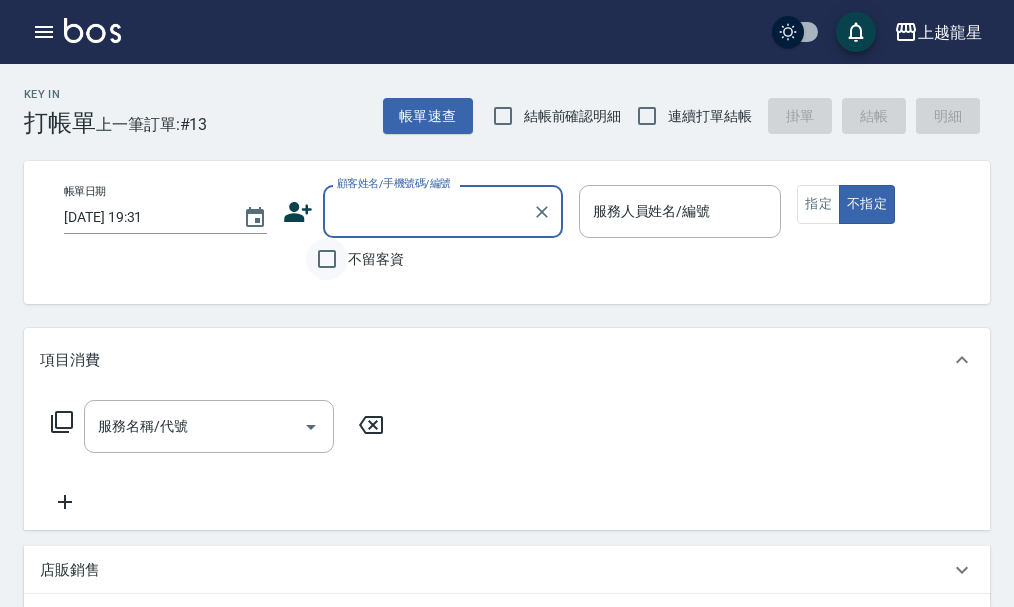 click on "不留客資" at bounding box center (327, 259) 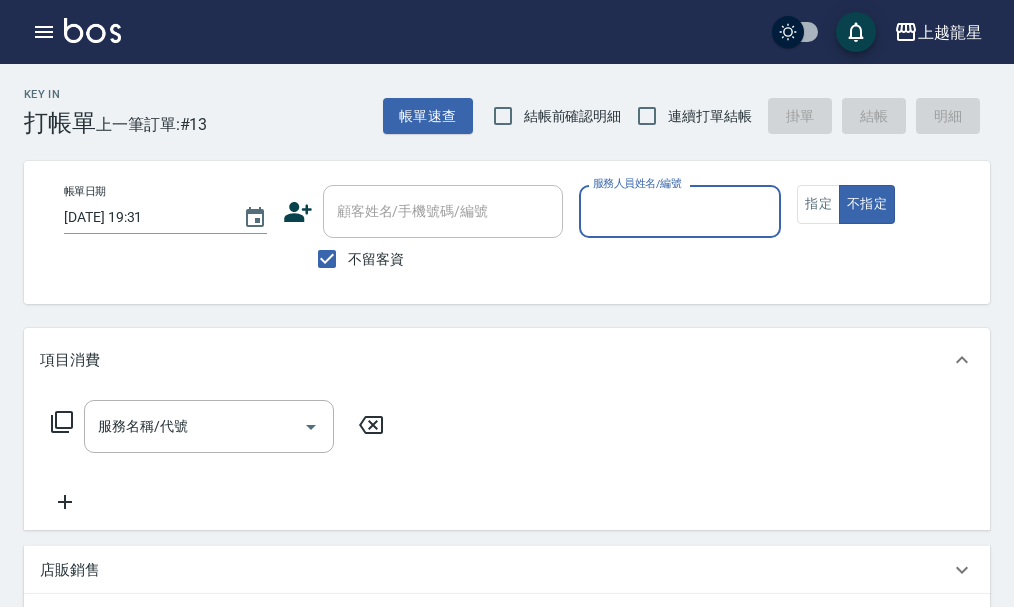 click on "服務人員姓名/編號" at bounding box center (680, 211) 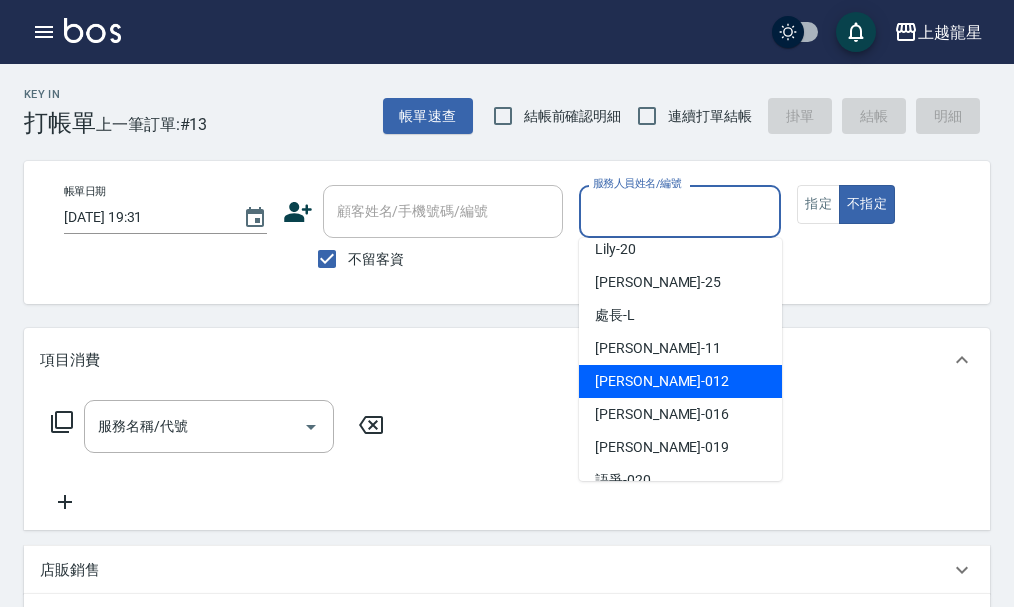 scroll, scrollTop: 167, scrollLeft: 0, axis: vertical 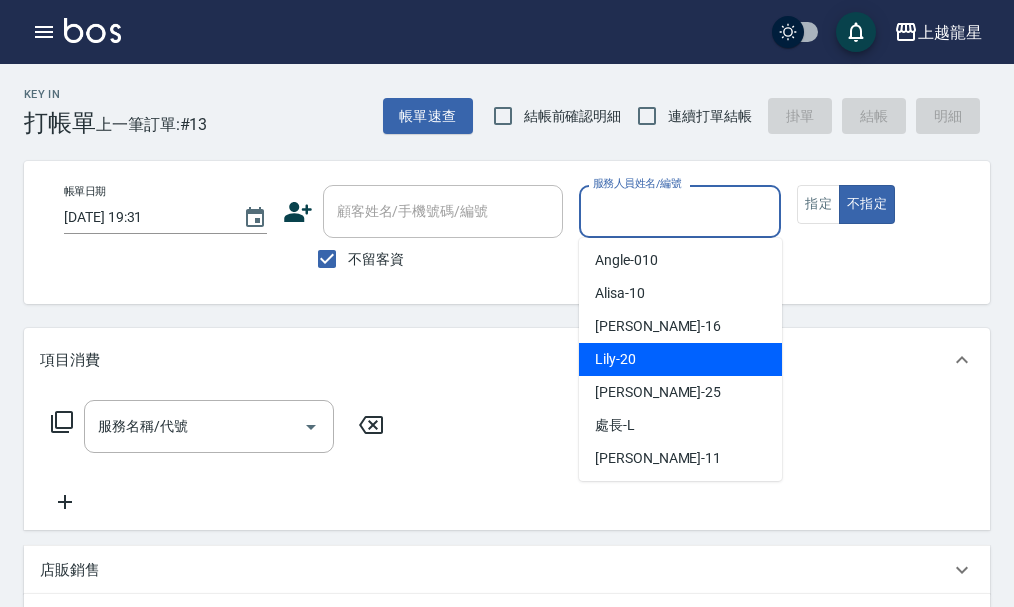 click on "Lily -20" at bounding box center [680, 359] 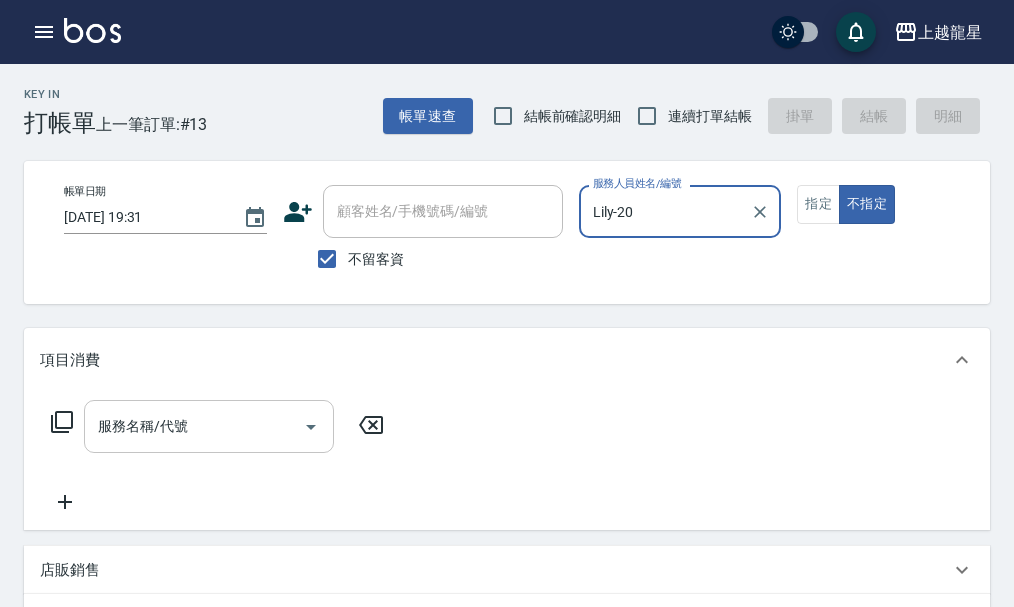 click on "服務名稱/代號 服務名稱/代號" at bounding box center (209, 426) 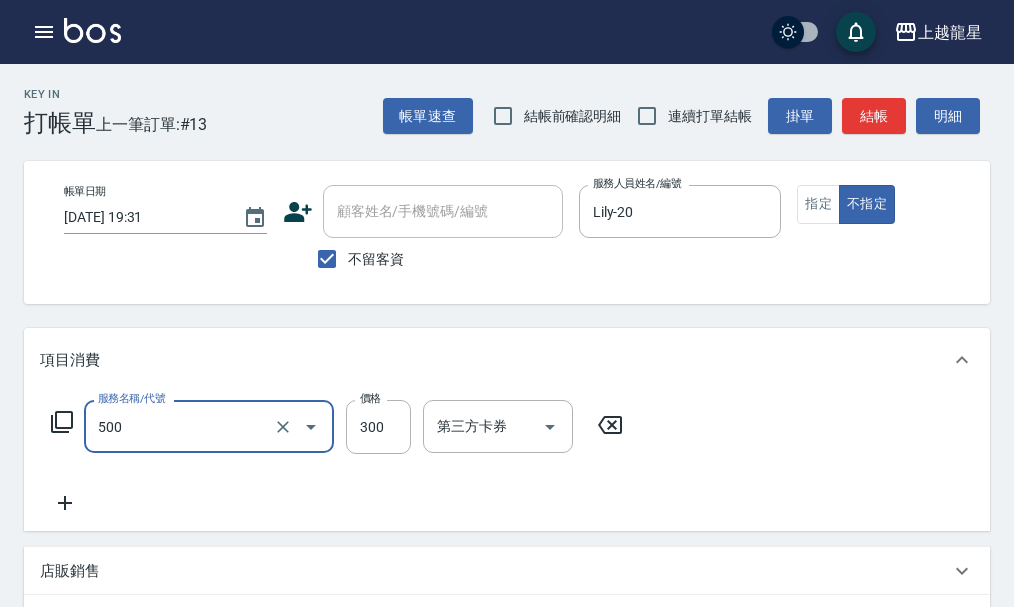 type on "一般洗髮(500)" 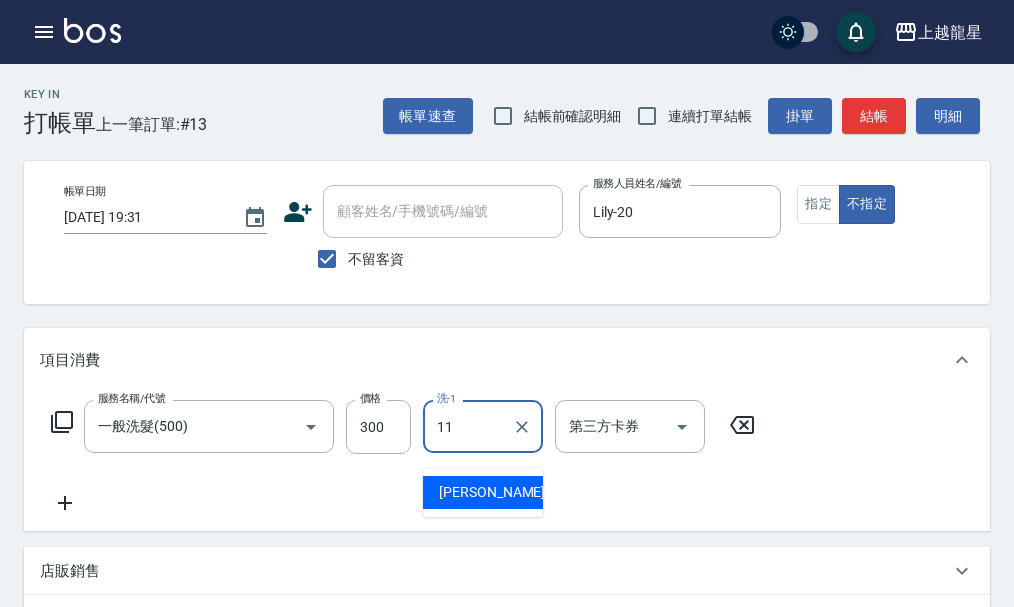 type on "潘潘-11" 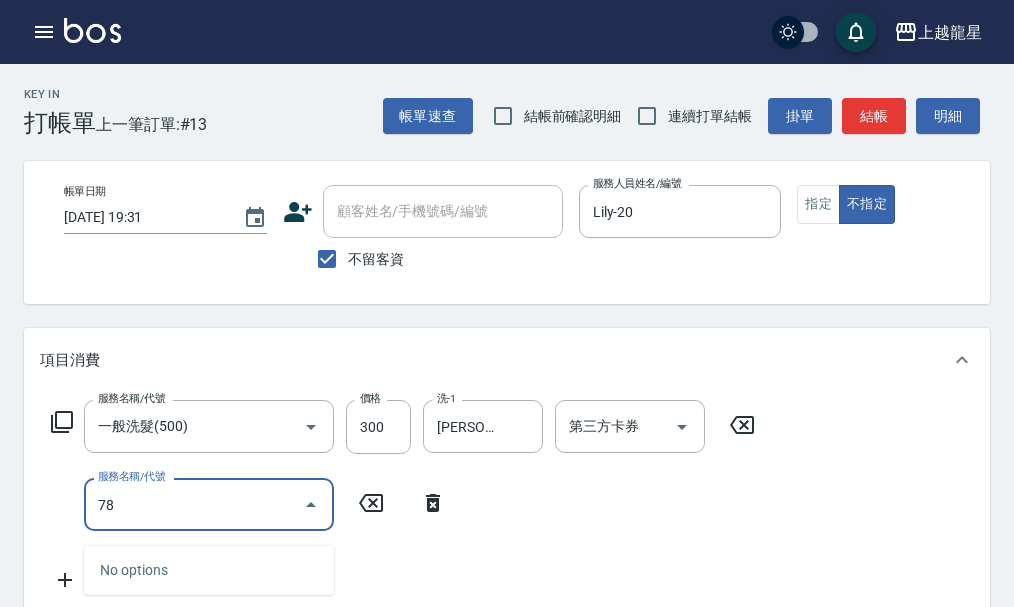 type on "7" 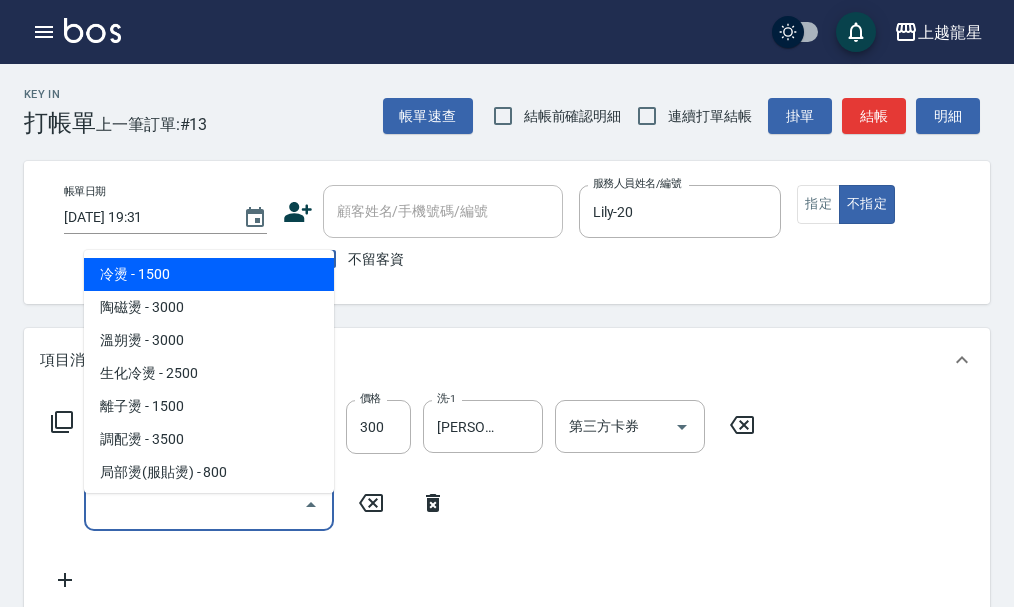 type on "/" 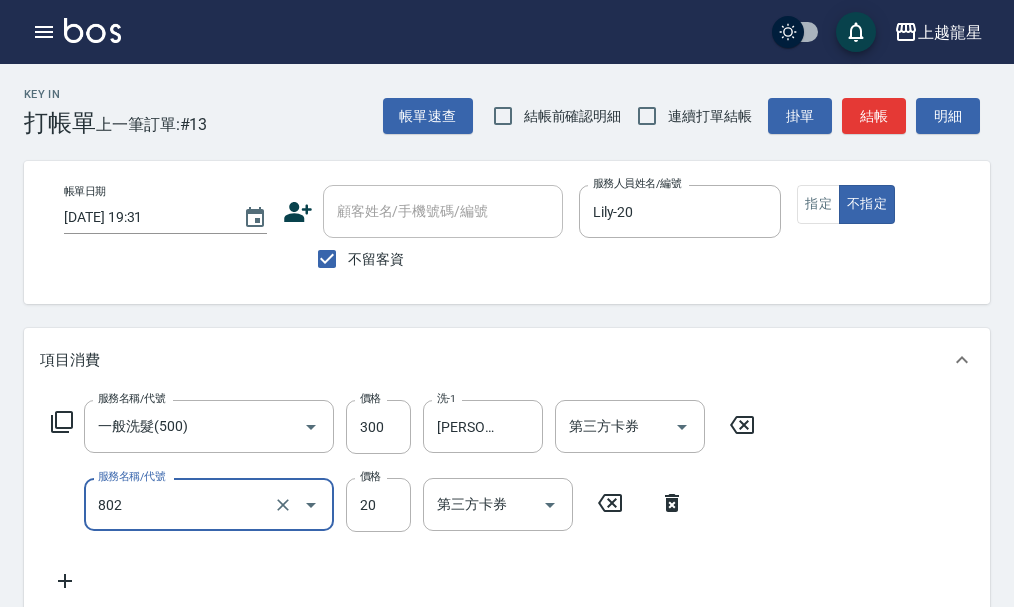 type on "潤絲(802)" 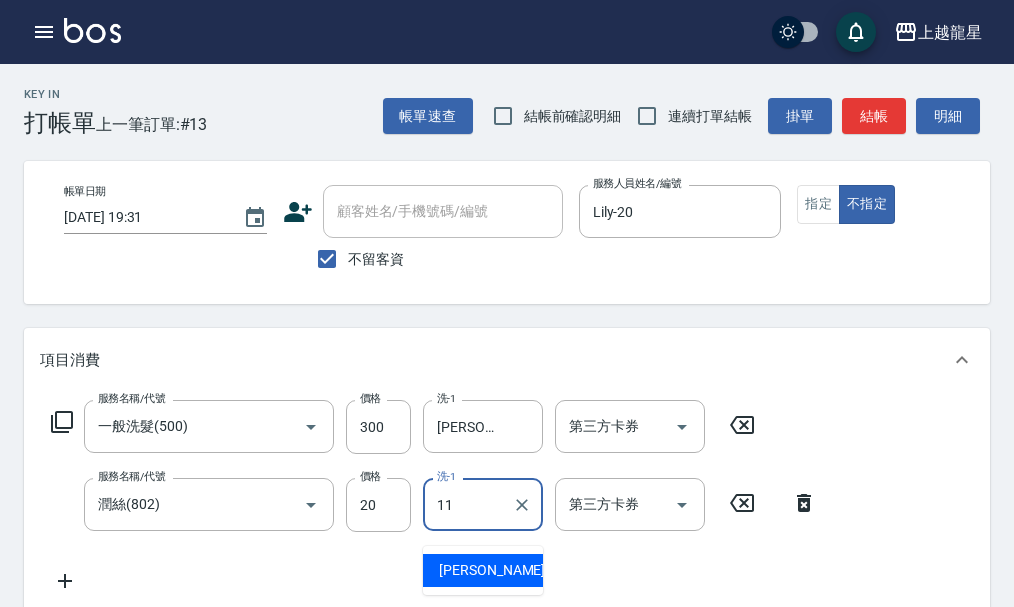 type on "潘潘-11" 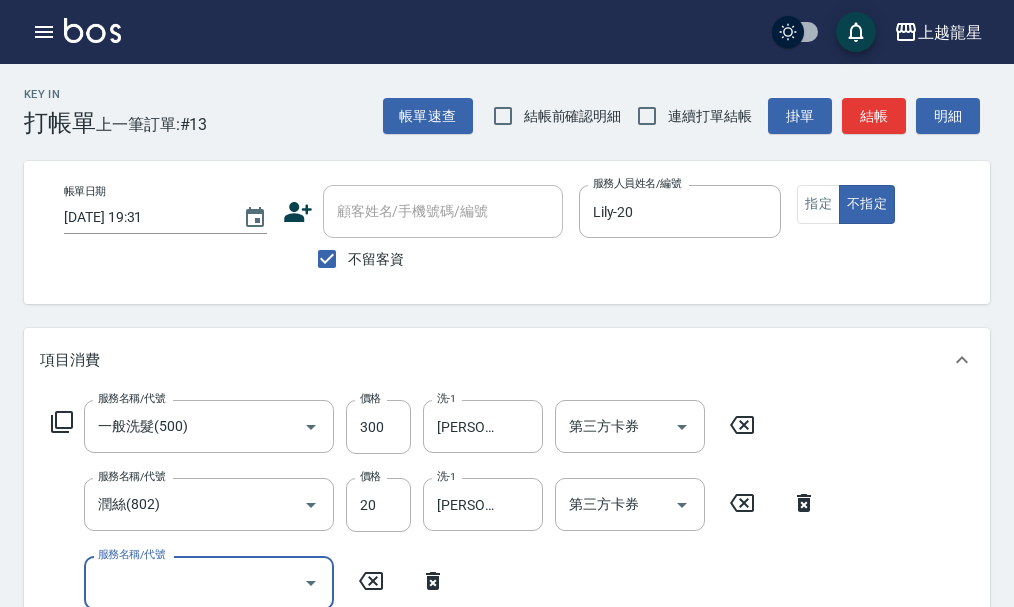 scroll, scrollTop: 9, scrollLeft: 0, axis: vertical 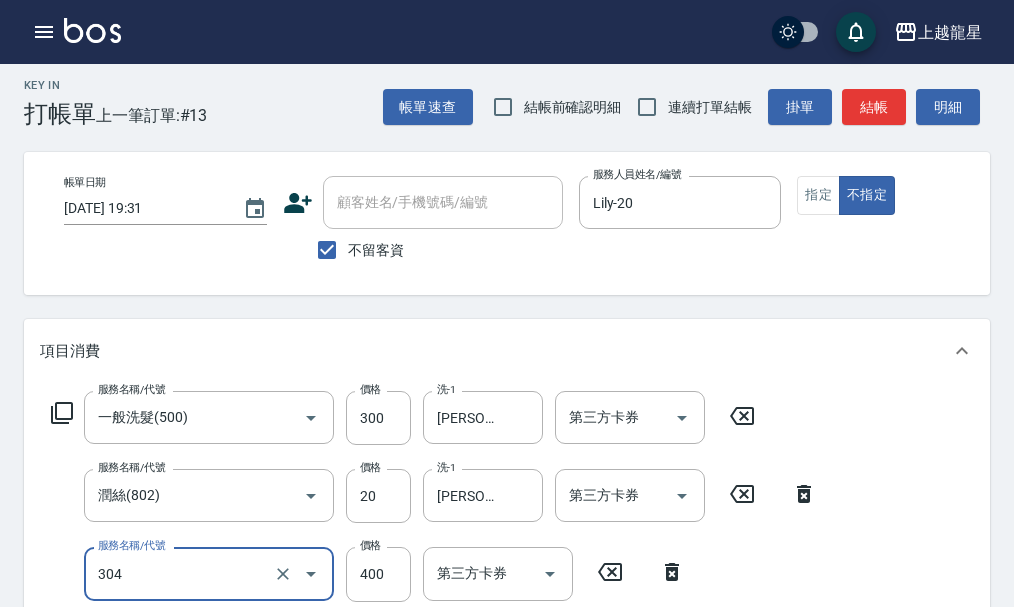 type on "剪髮(304)" 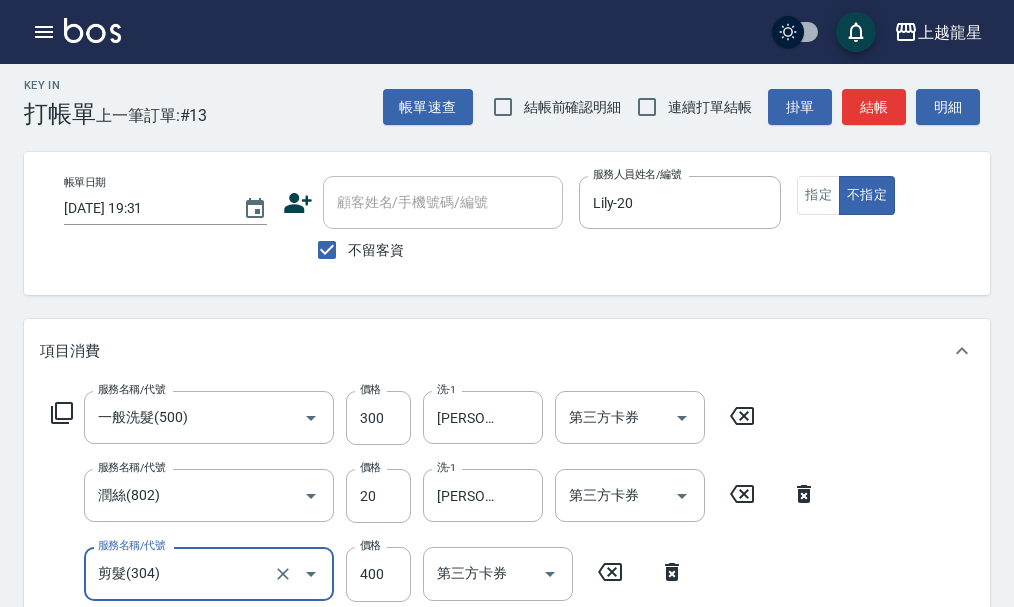 scroll, scrollTop: 19, scrollLeft: 0, axis: vertical 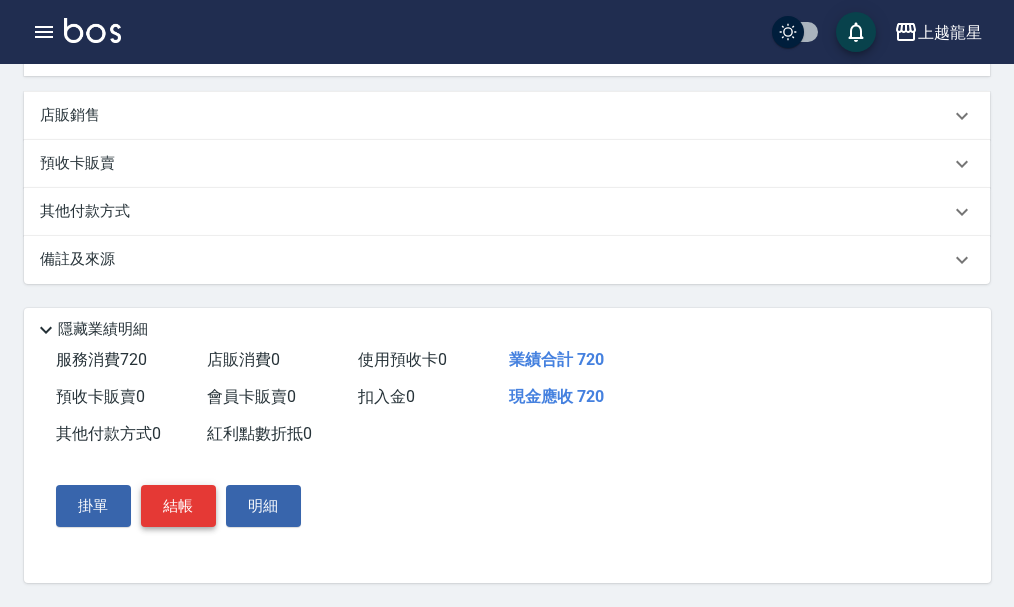 click on "結帳" at bounding box center [178, 506] 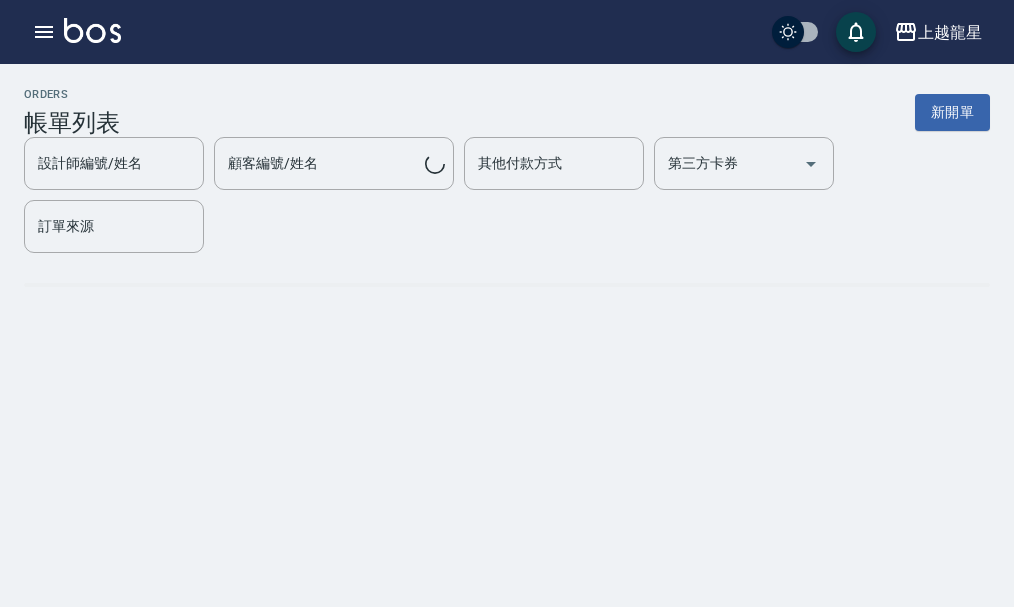 scroll, scrollTop: 0, scrollLeft: 0, axis: both 